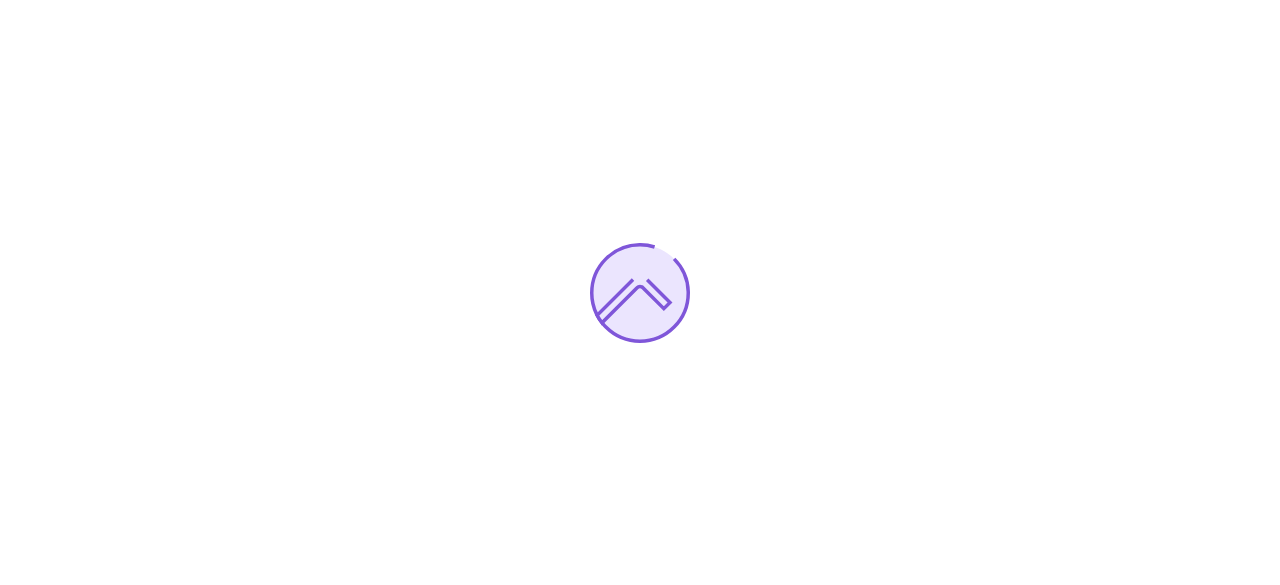 scroll, scrollTop: 0, scrollLeft: 0, axis: both 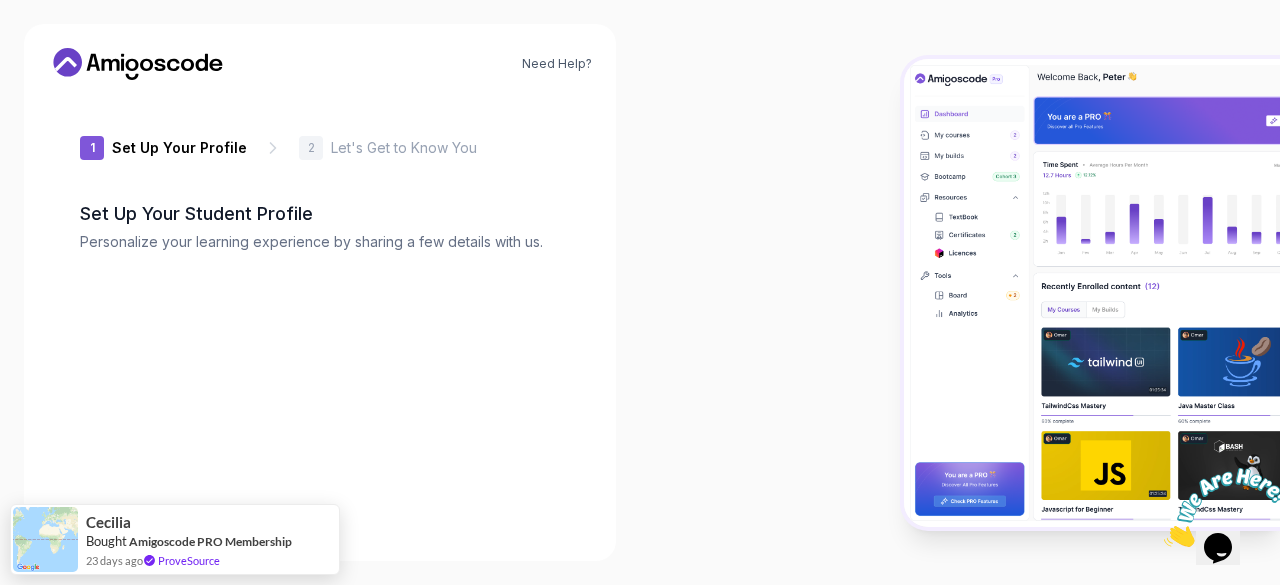 type on "[USERNAME]" 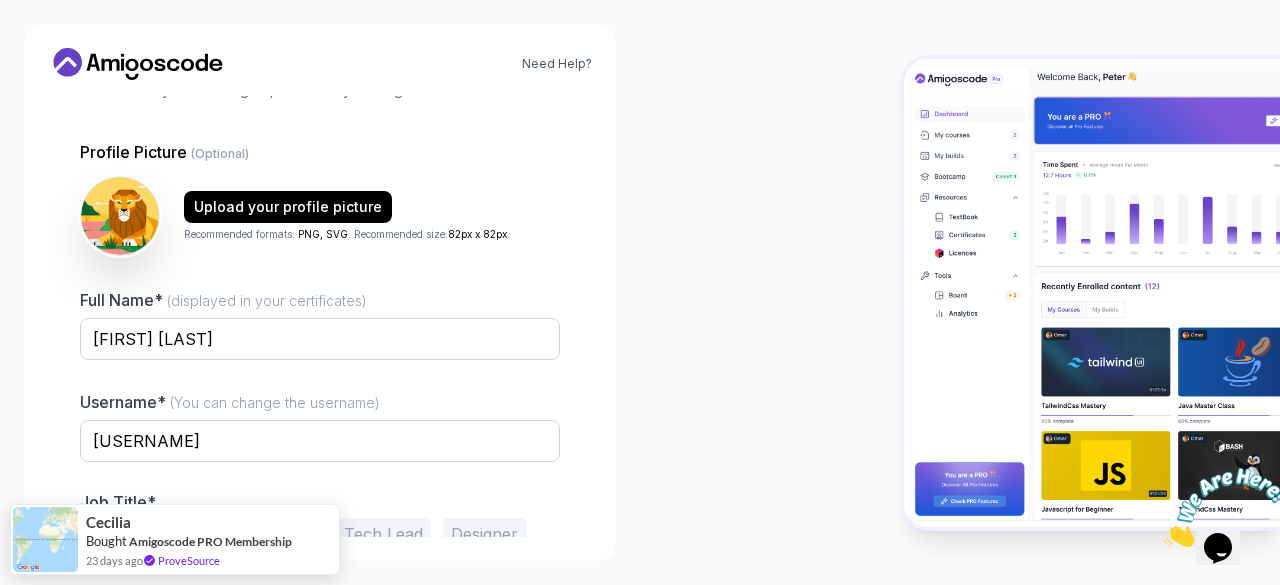 scroll, scrollTop: 247, scrollLeft: 0, axis: vertical 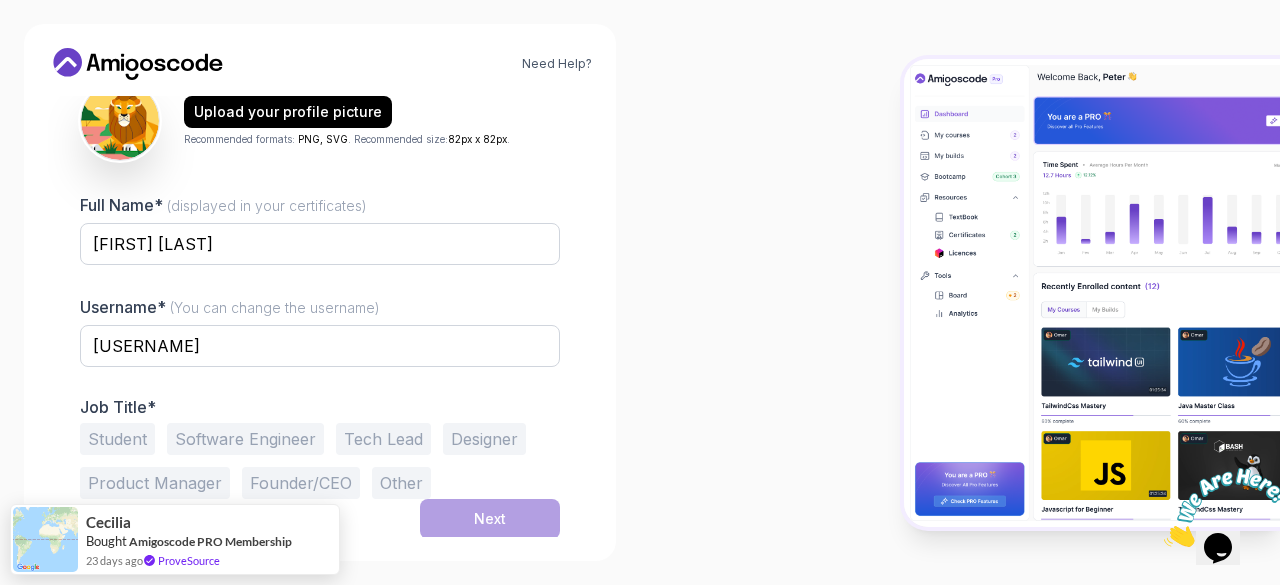 click on "Student" at bounding box center [117, 439] 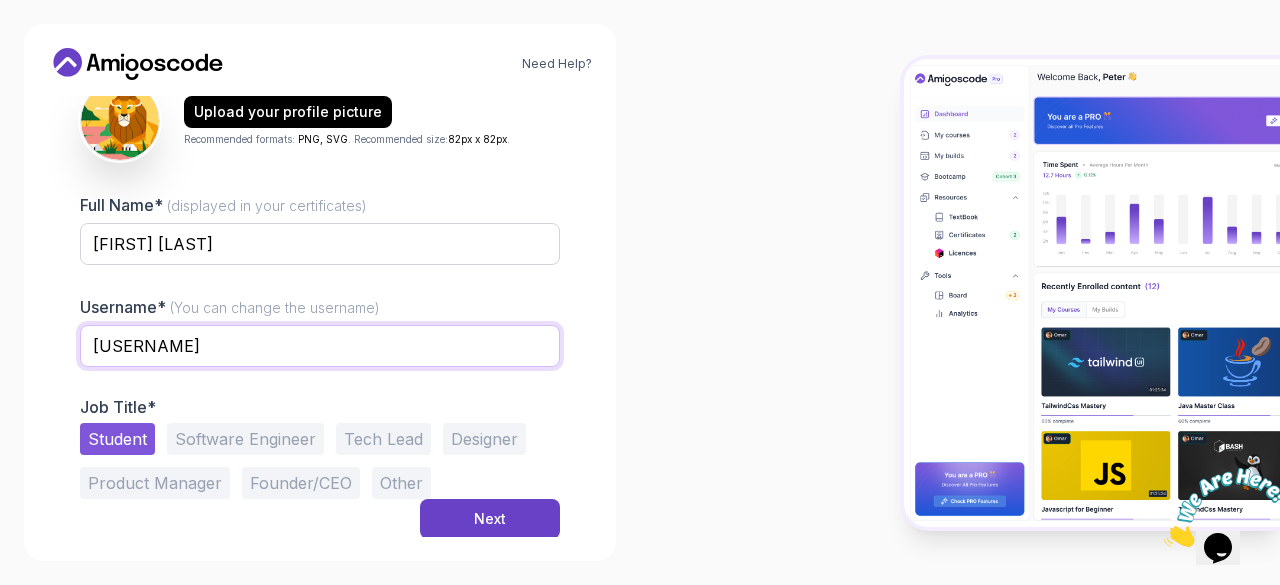 click on "[USERNAME]" at bounding box center (320, 346) 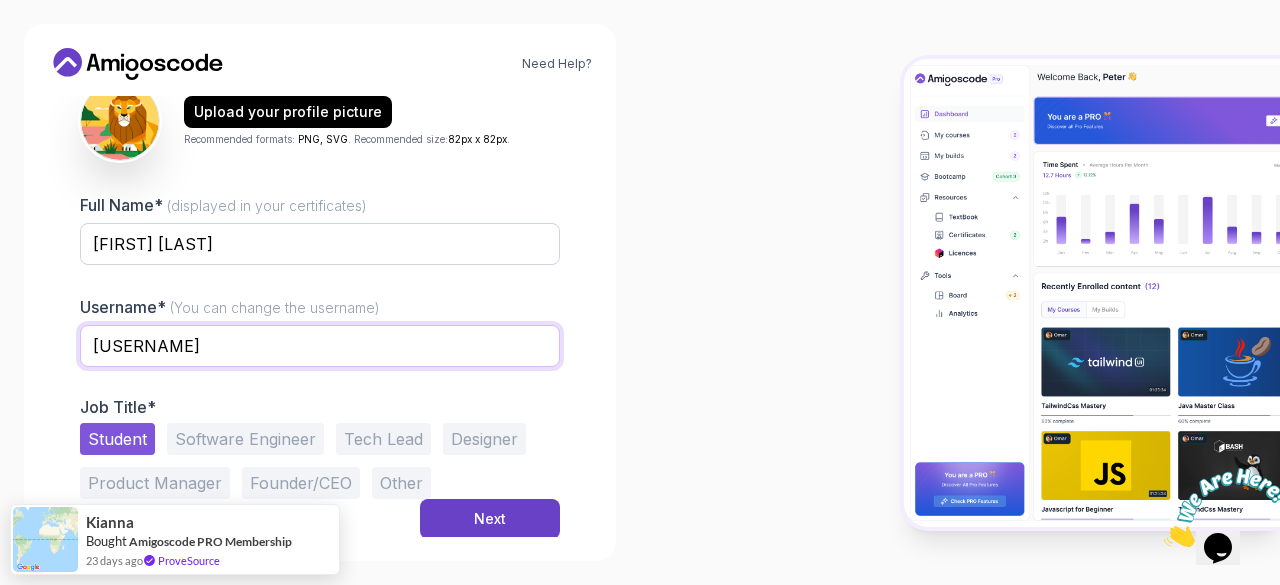 drag, startPoint x: 254, startPoint y: 341, endPoint x: 0, endPoint y: 317, distance: 255.13133 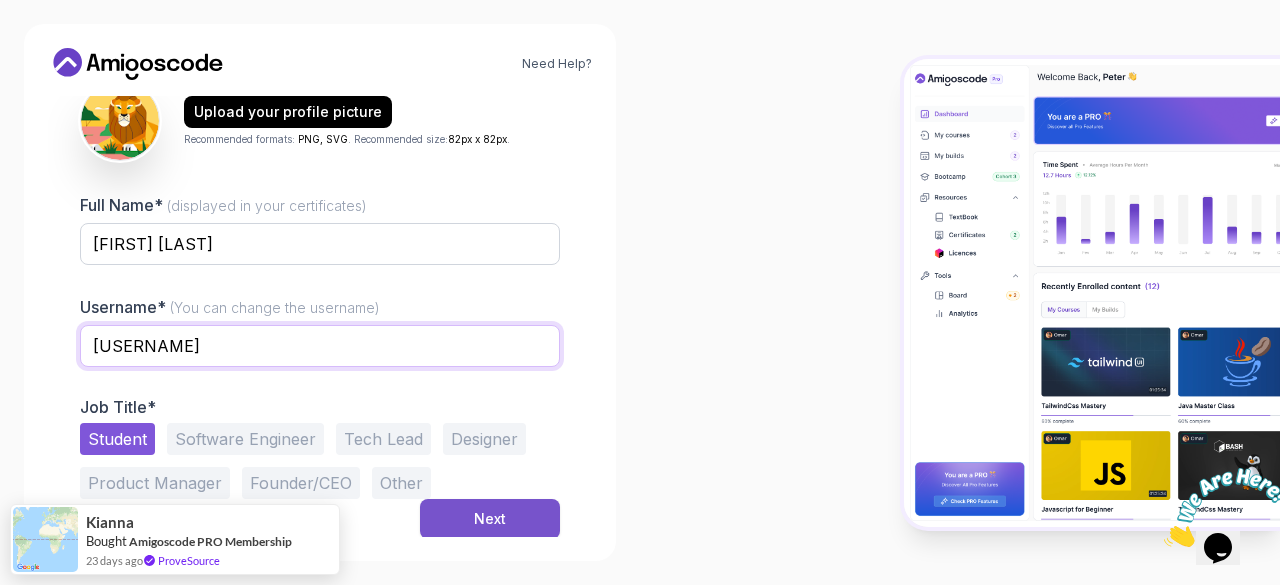 type on "[USERNAME]" 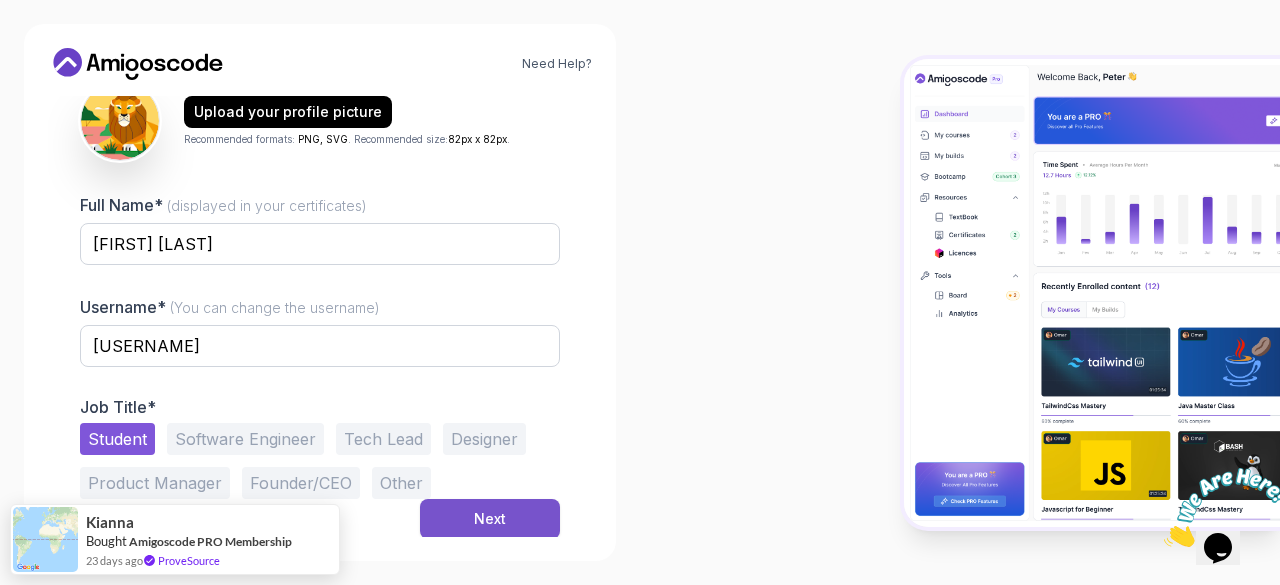 click on "Next" at bounding box center [490, 519] 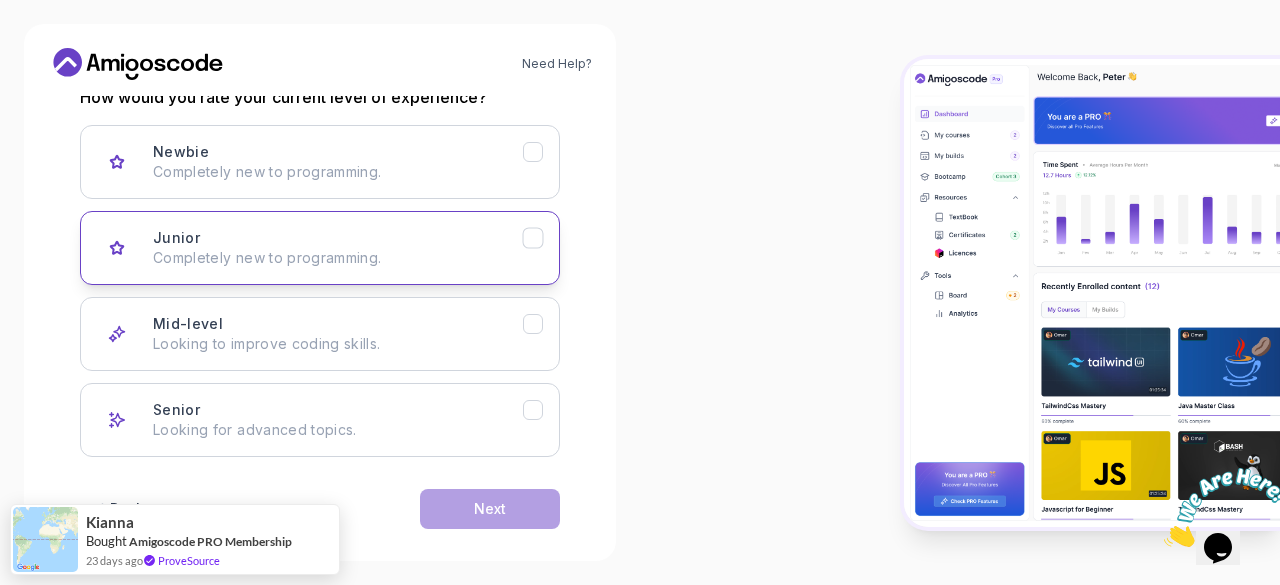 scroll, scrollTop: 309, scrollLeft: 0, axis: vertical 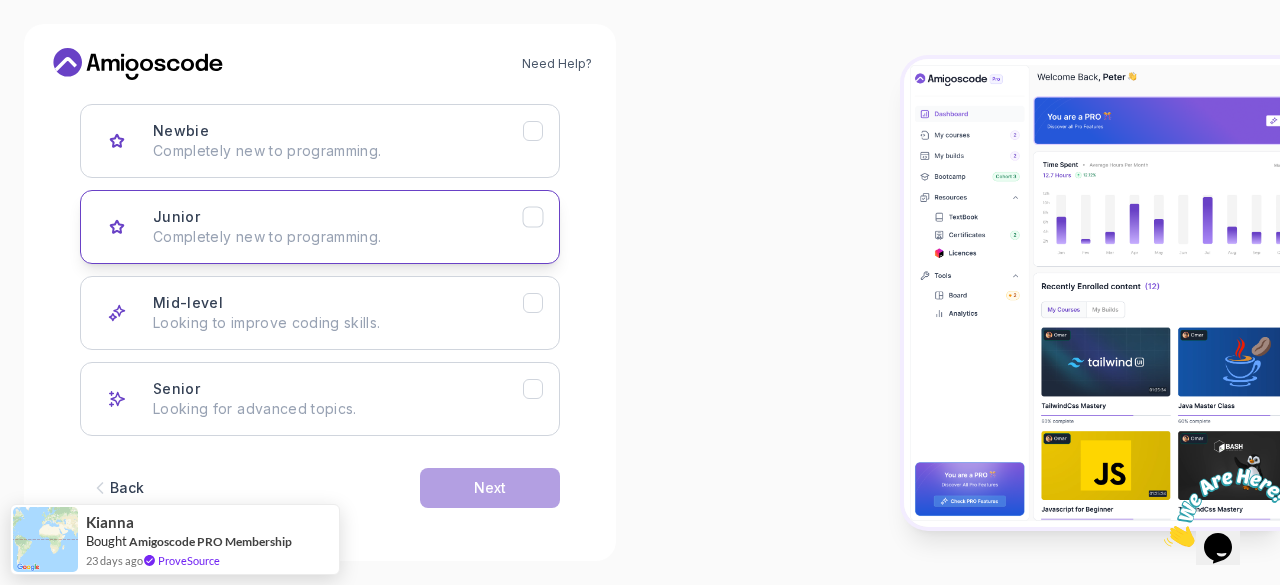 click on "Junior Completely new to programming." at bounding box center [338, 227] 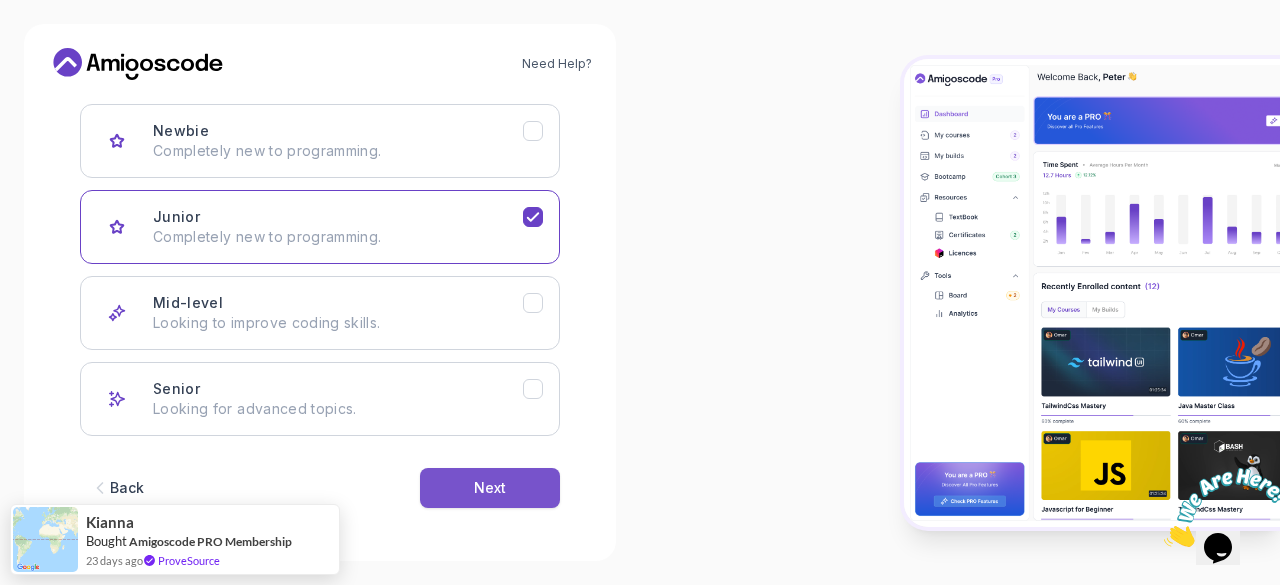 click on "Next" at bounding box center (490, 488) 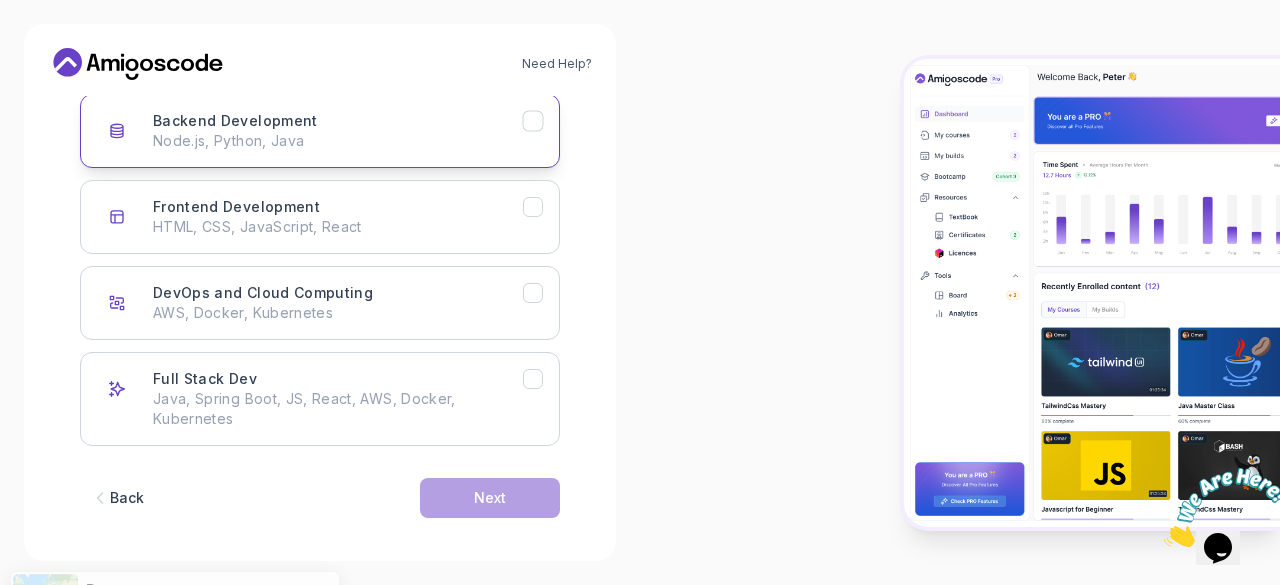 scroll, scrollTop: 326, scrollLeft: 0, axis: vertical 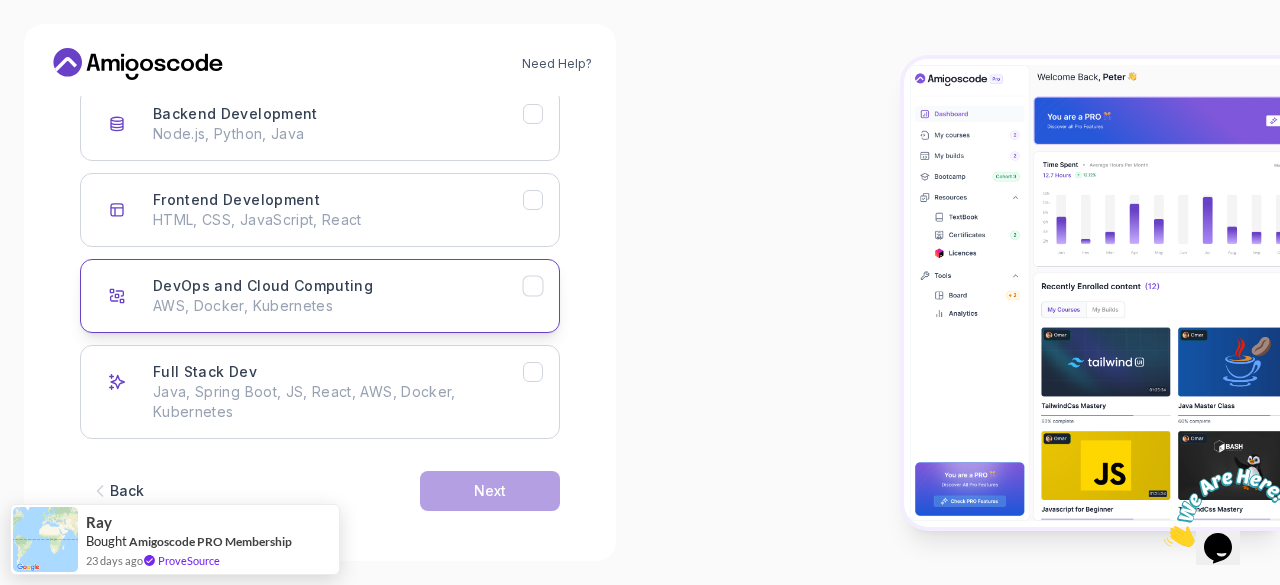 click on "AWS, Docker, Kubernetes" at bounding box center (338, 306) 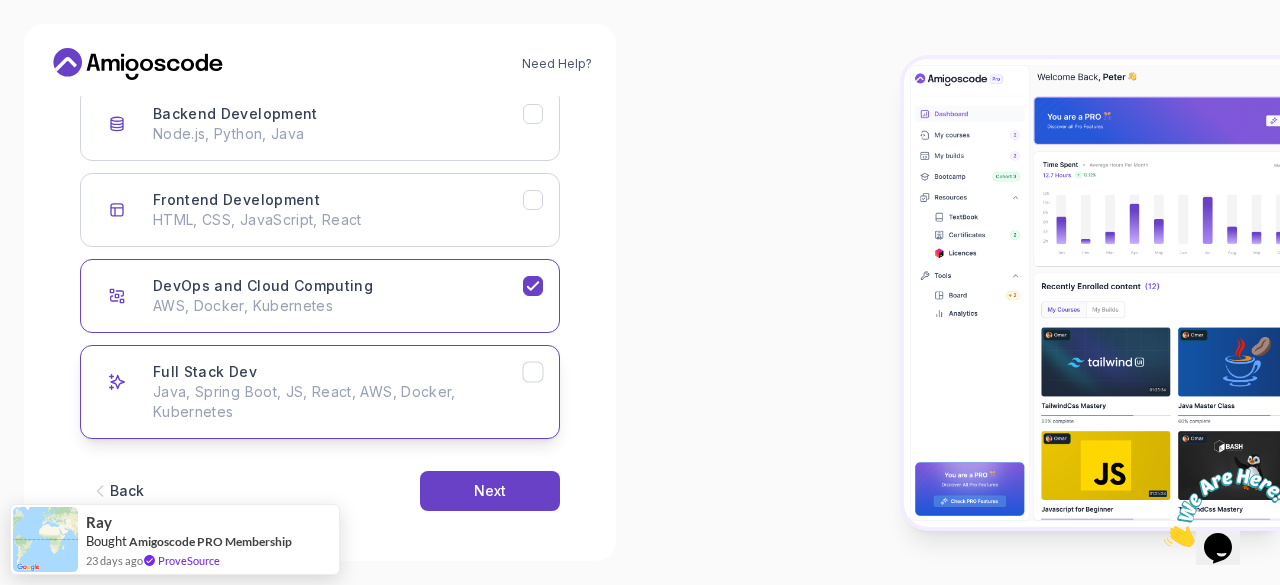 click on "Full Stack Dev Java, Spring Boot, JS, React, AWS, Docker, Kubernetes" at bounding box center (338, 392) 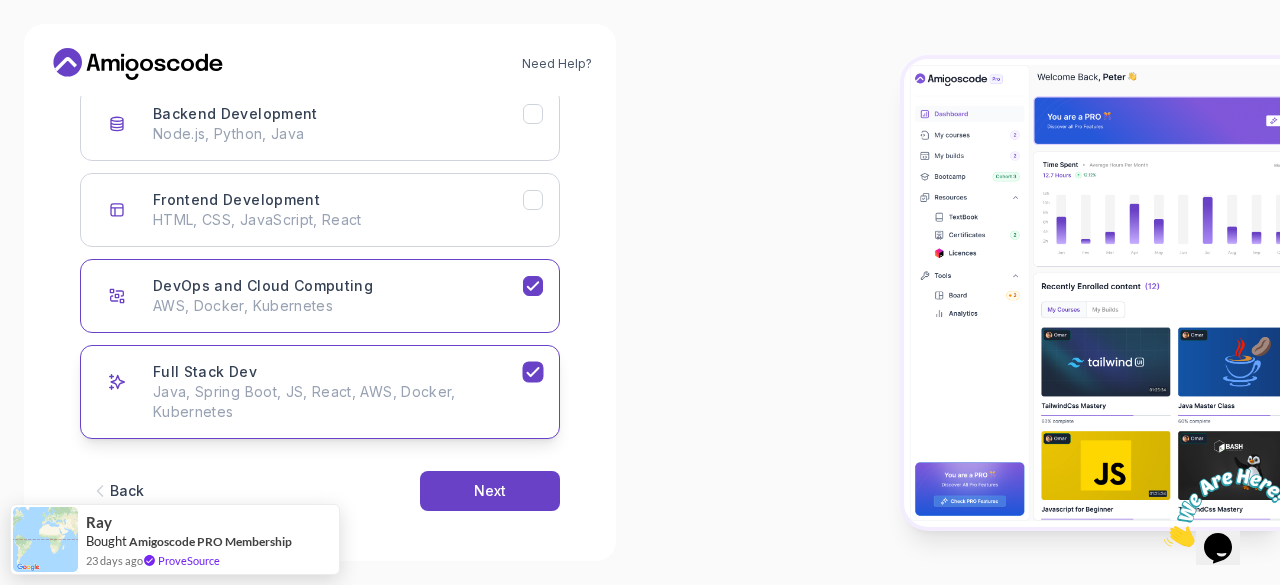click on "Full Stack Dev Java, Spring Boot, JS, React, AWS, Docker, Kubernetes" at bounding box center (320, 392) 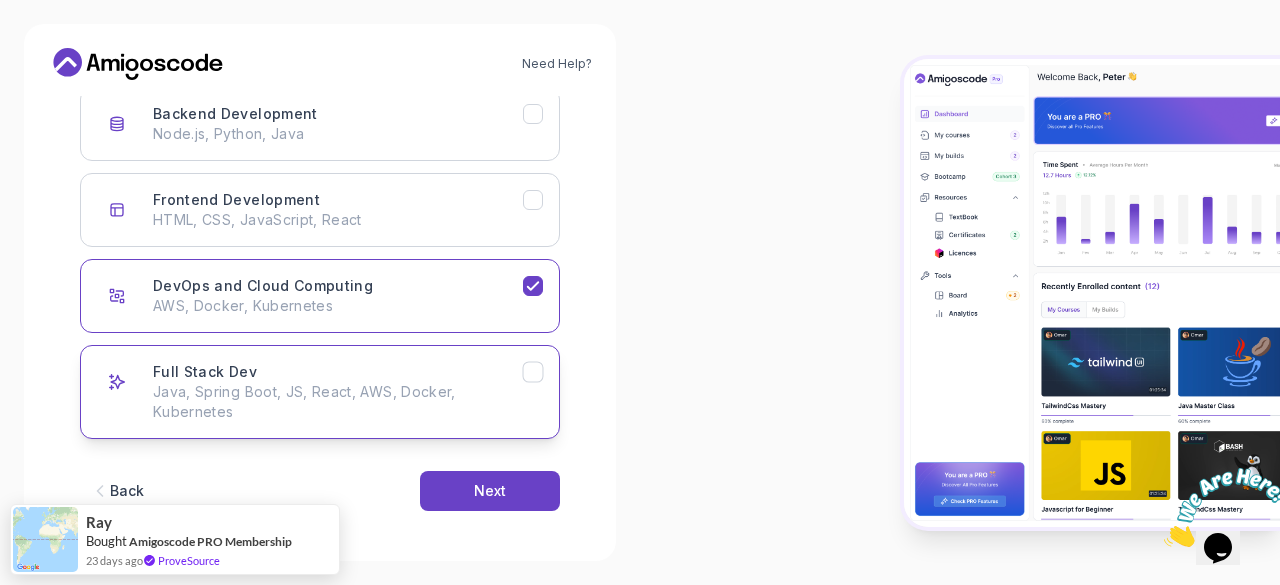 click on "Full Stack Dev Java, Spring Boot, JS, React, AWS, Docker, Kubernetes" at bounding box center [320, 392] 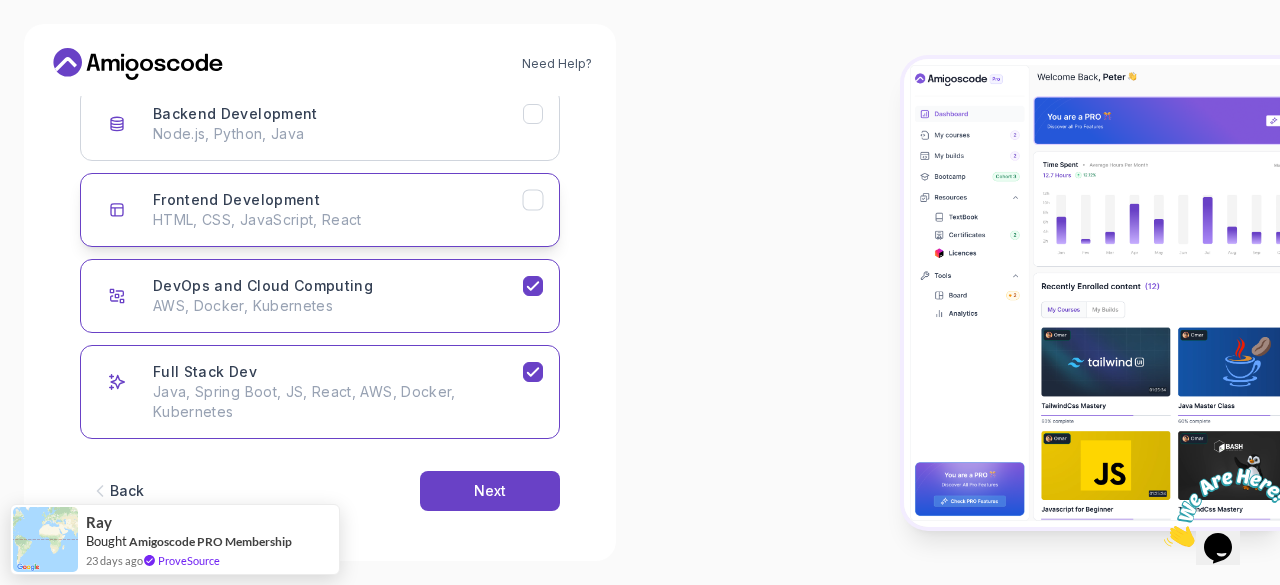 click on "Frontend Development HTML, CSS, JavaScript, React" at bounding box center (320, 210) 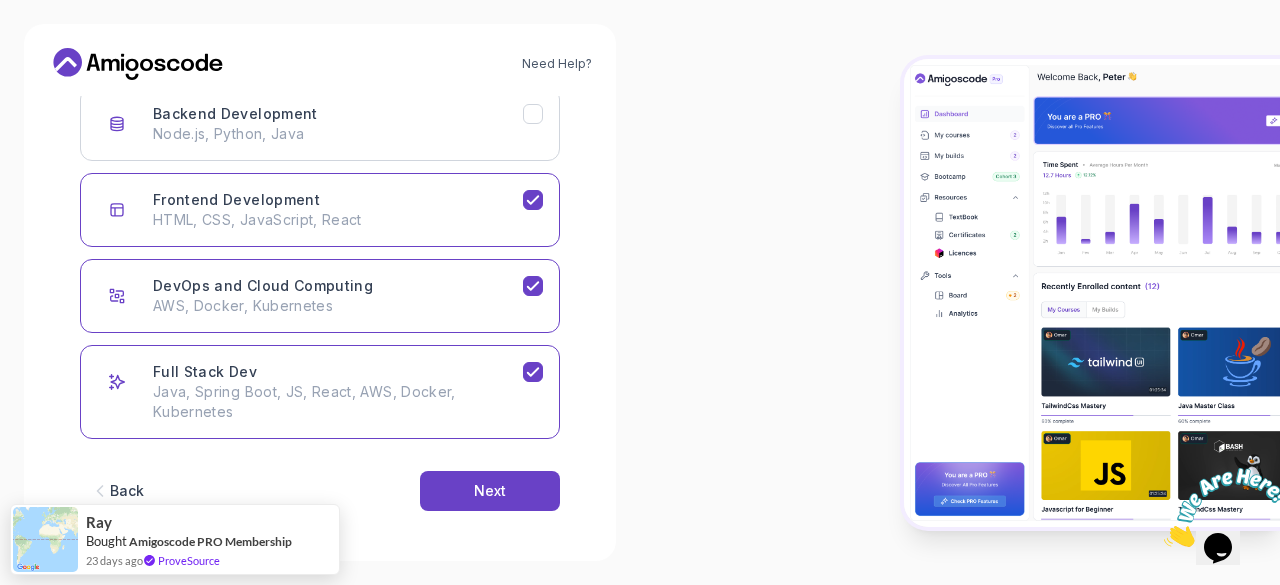 click on "Backend Development Node.js, Python, Java Frontend Development HTML, CSS, JavaScript, React DevOps and Cloud Computing AWS, Docker, Kubernetes Full Stack Dev Java, Spring Boot, JS, React, AWS, Docker, Kubernetes" at bounding box center [320, 263] 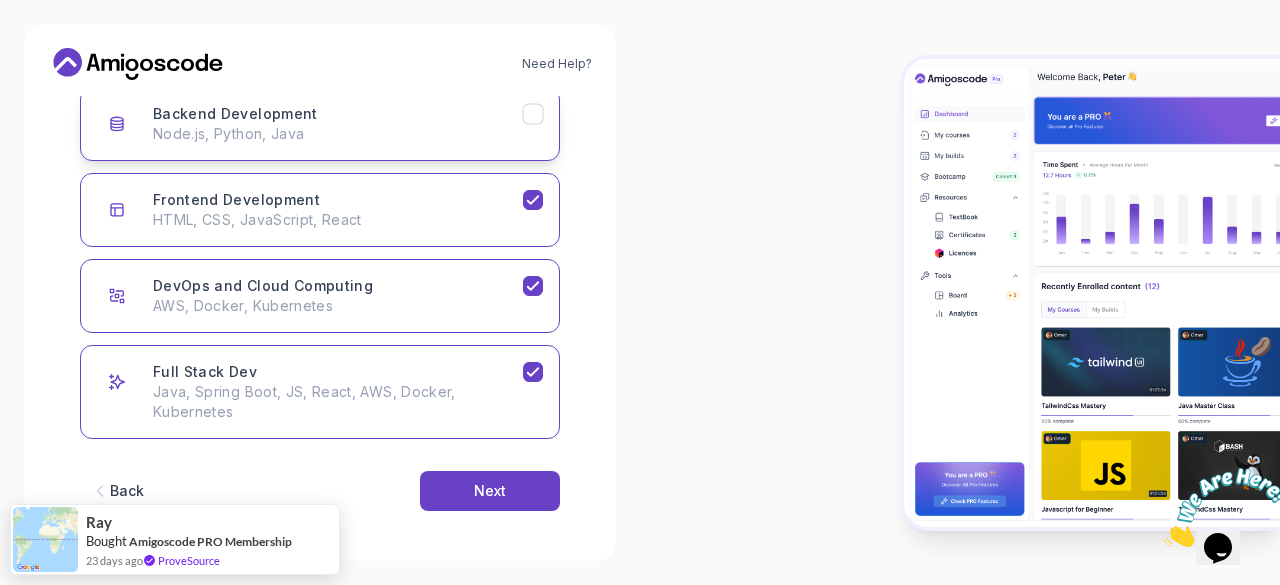 drag, startPoint x: 425, startPoint y: 396, endPoint x: 467, endPoint y: 150, distance: 249.55962 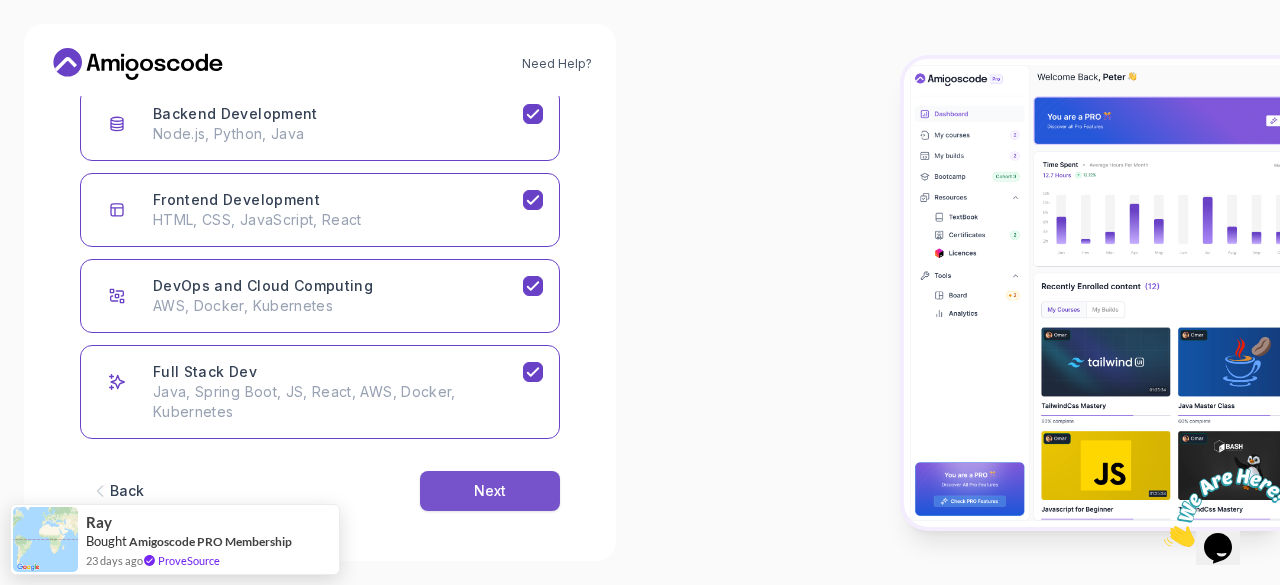 click on "Next" at bounding box center [490, 491] 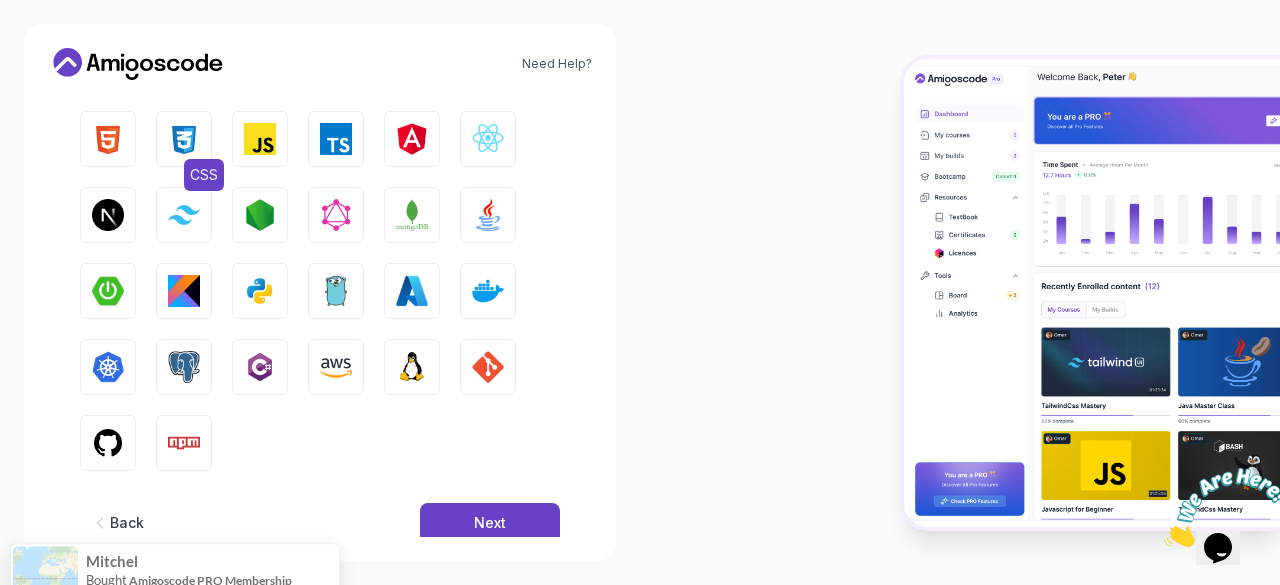 click at bounding box center [184, 139] 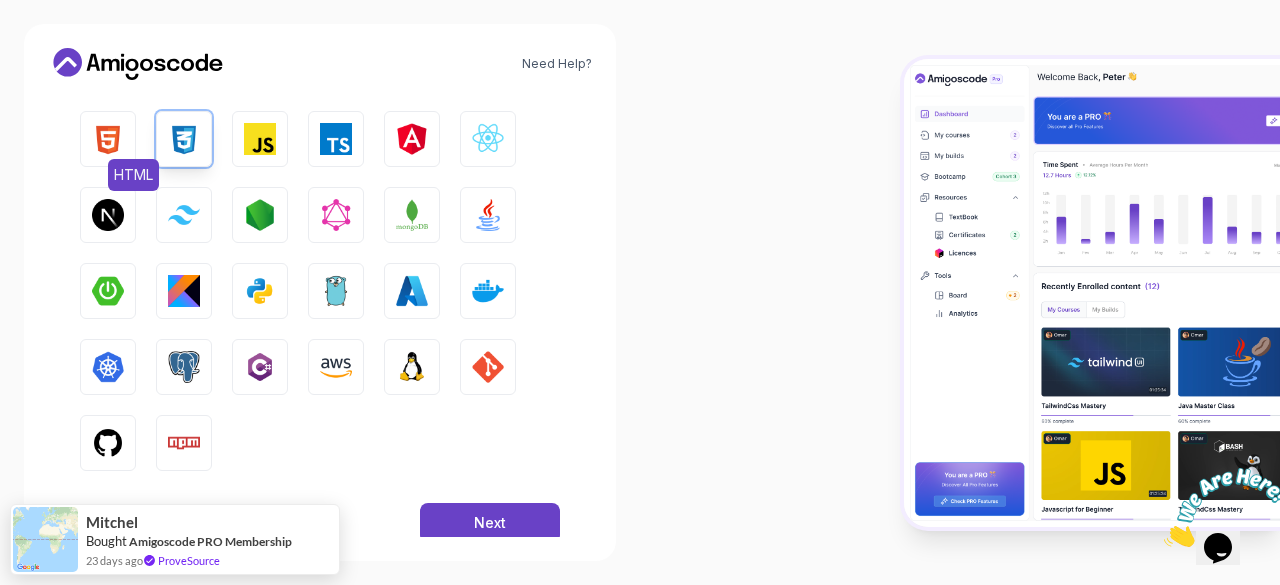 click at bounding box center [108, 139] 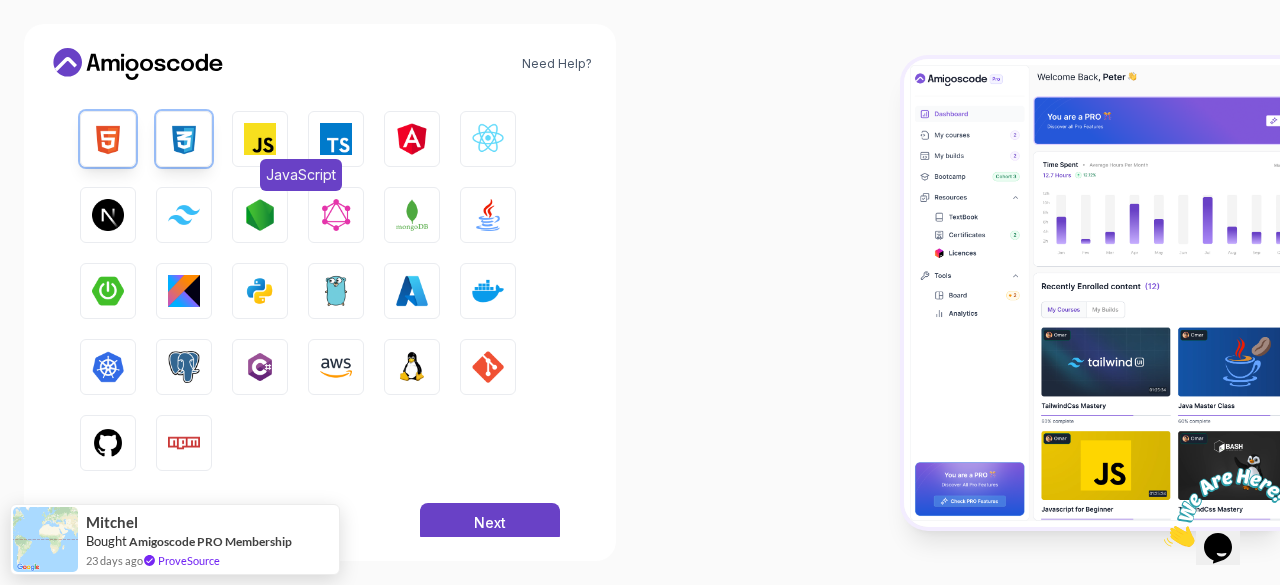 click on "JavaScript" at bounding box center [260, 139] 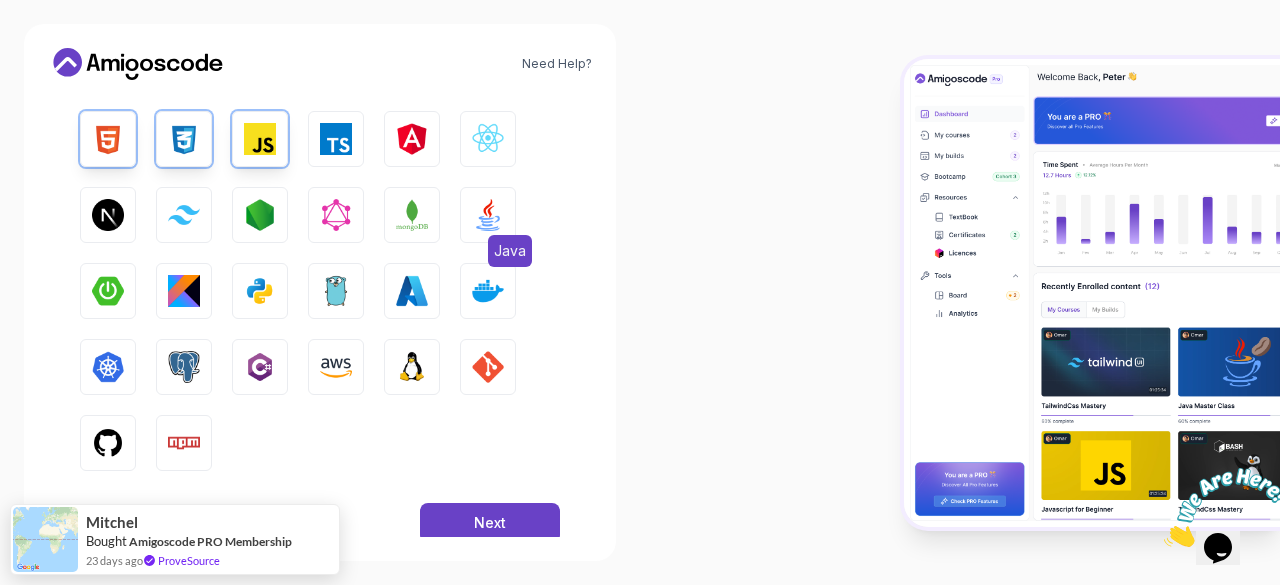 click at bounding box center (488, 215) 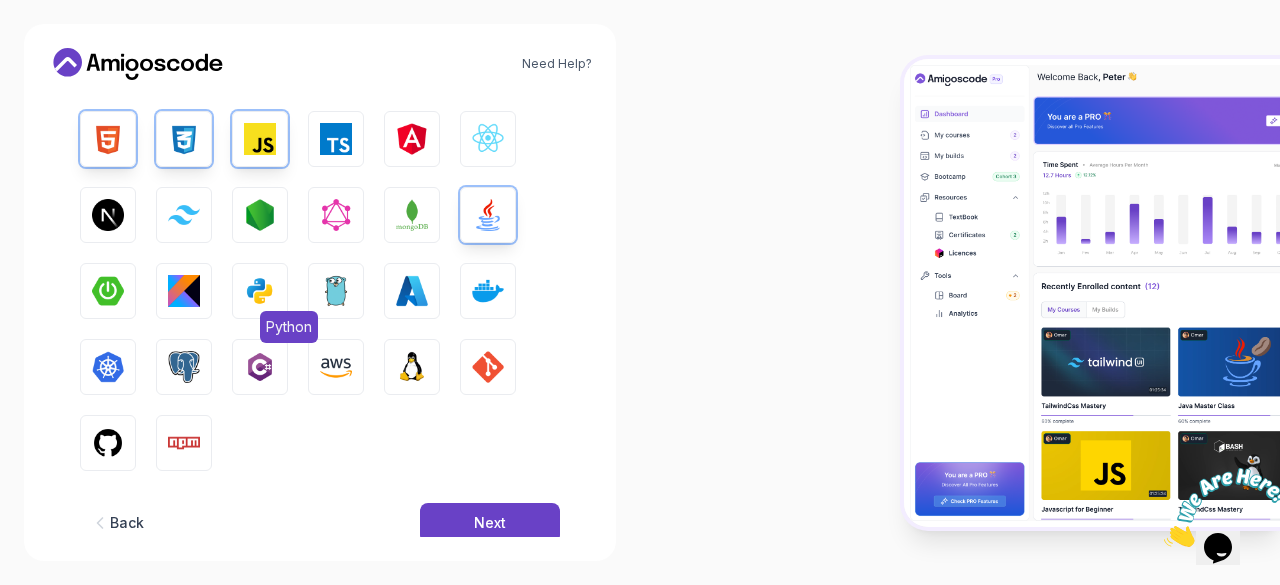 click at bounding box center (260, 291) 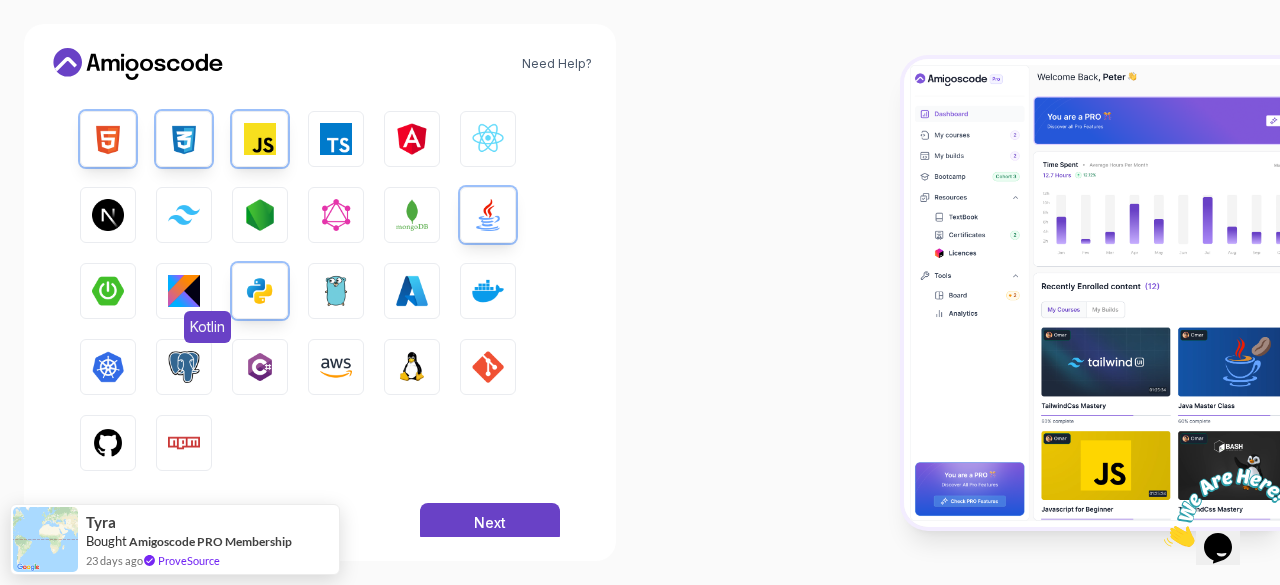 click at bounding box center [184, 291] 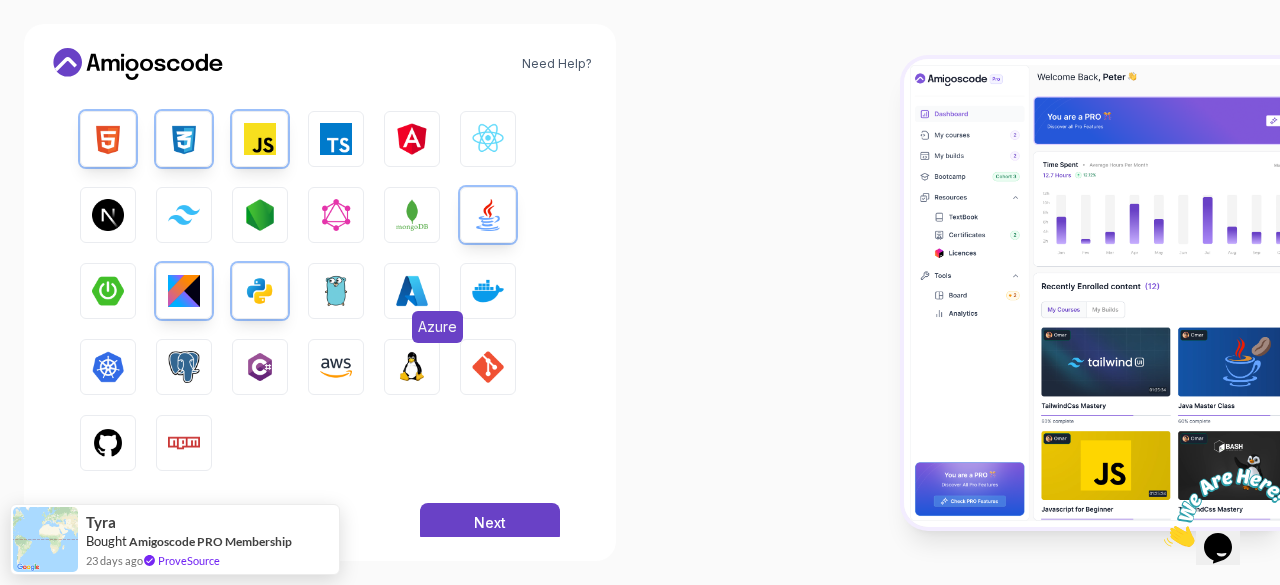 click on "Azure" at bounding box center [412, 291] 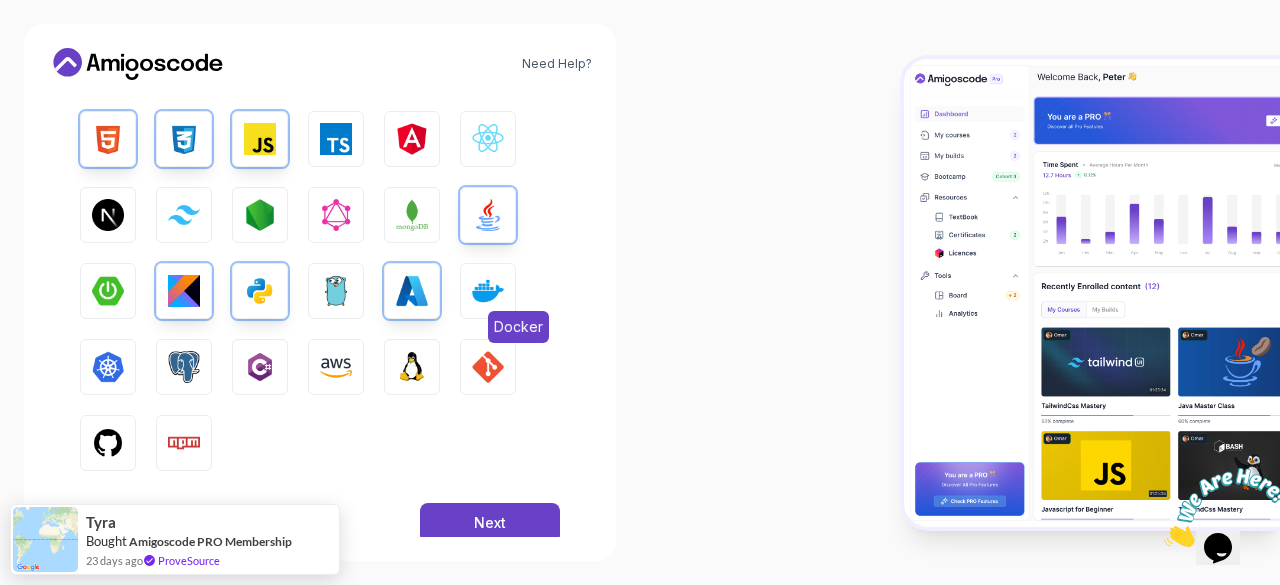 click on "Docker" at bounding box center [488, 291] 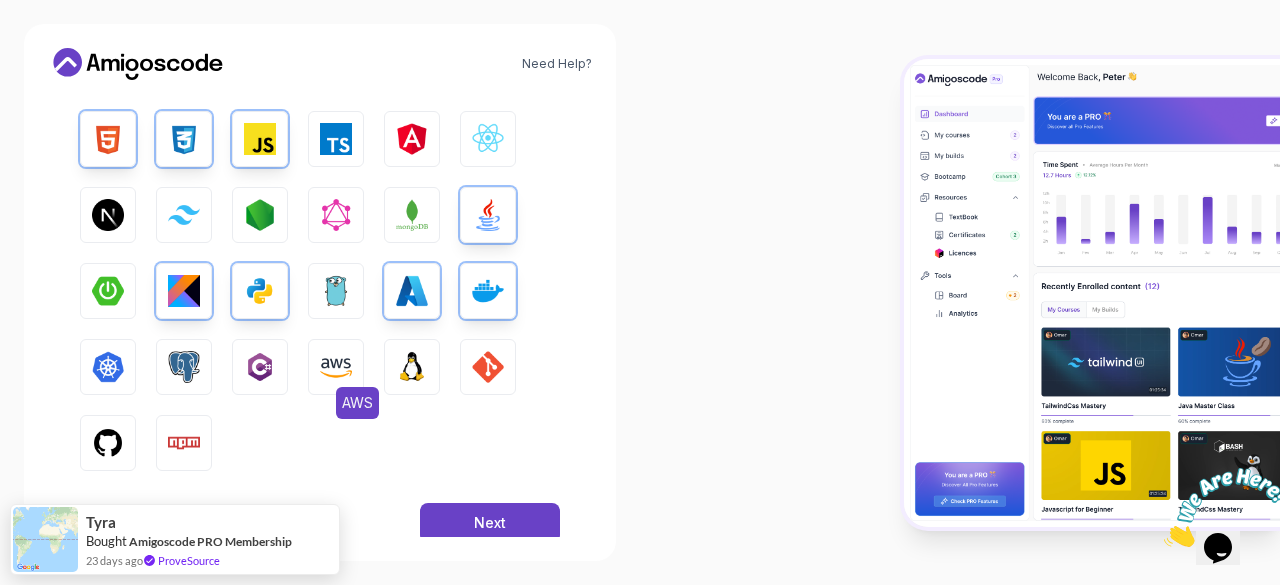 click on "AWS" at bounding box center [336, 367] 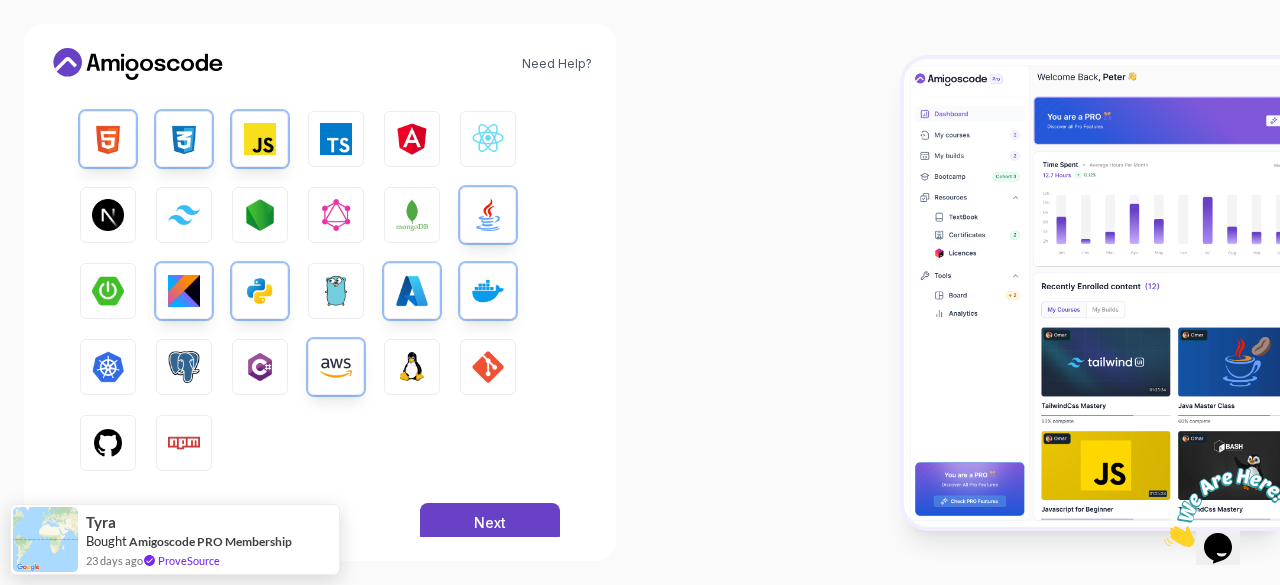 click on "HTML CSS JavaScript TypeScript Angular React.js Next.js Tailwind CSS Node.js GraphQL MongoDB Java Spring Boot Kotlin Python Go Azure Docker Kubernetes PostgreSQL C# AWS Linux GIT GitHub Npm" at bounding box center (320, 291) 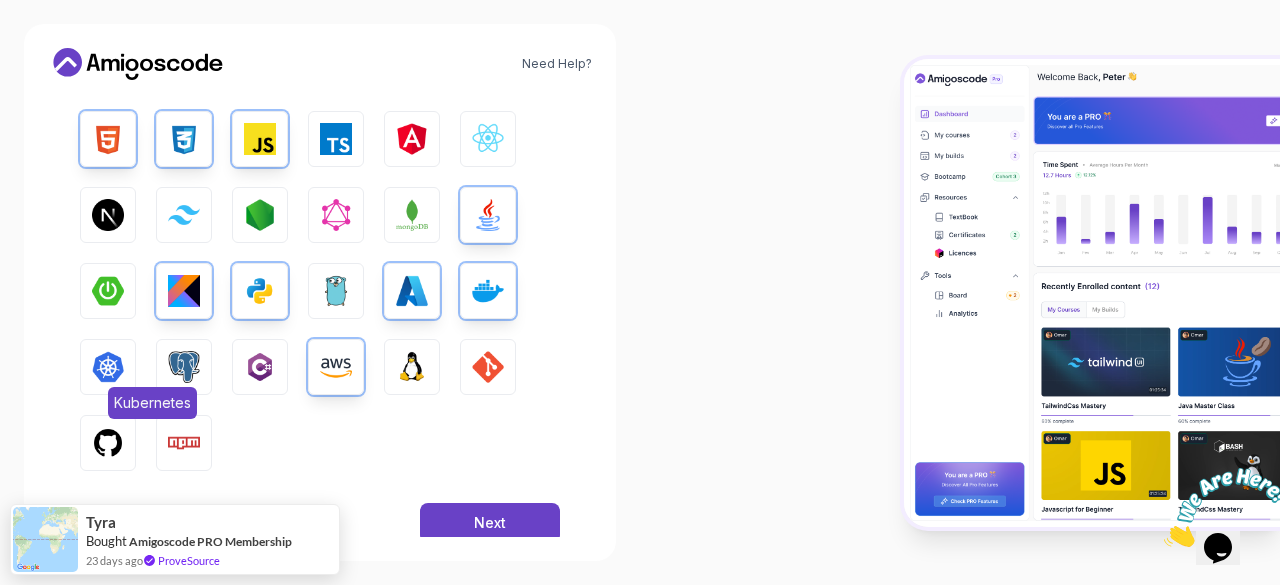click on "Kubernetes" at bounding box center [108, 367] 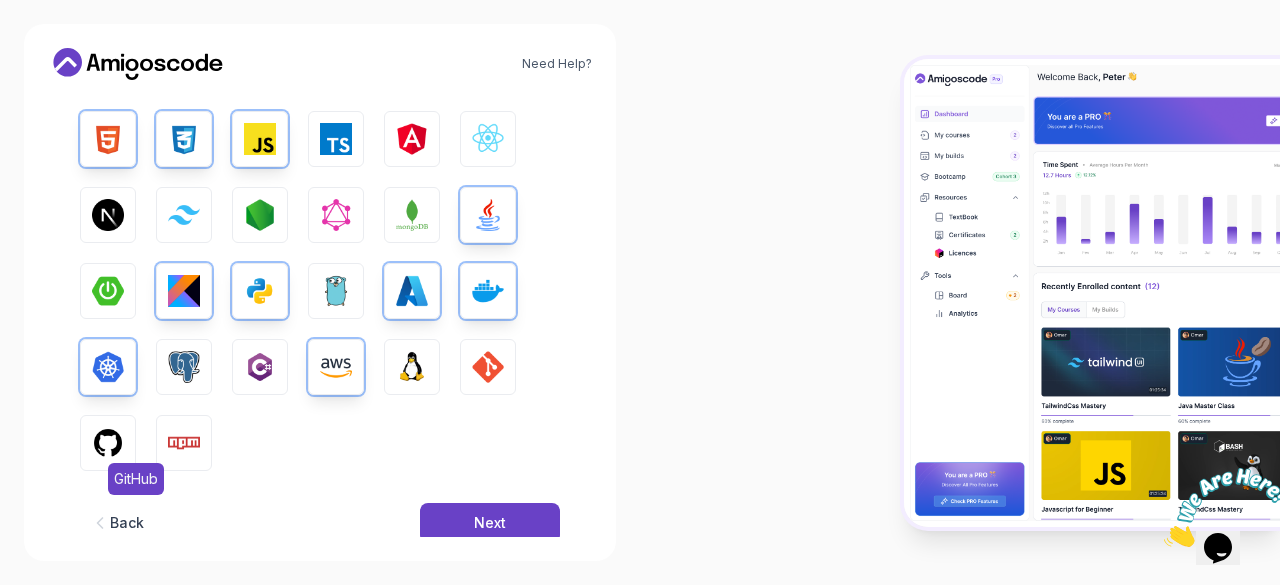 click at bounding box center (108, 443) 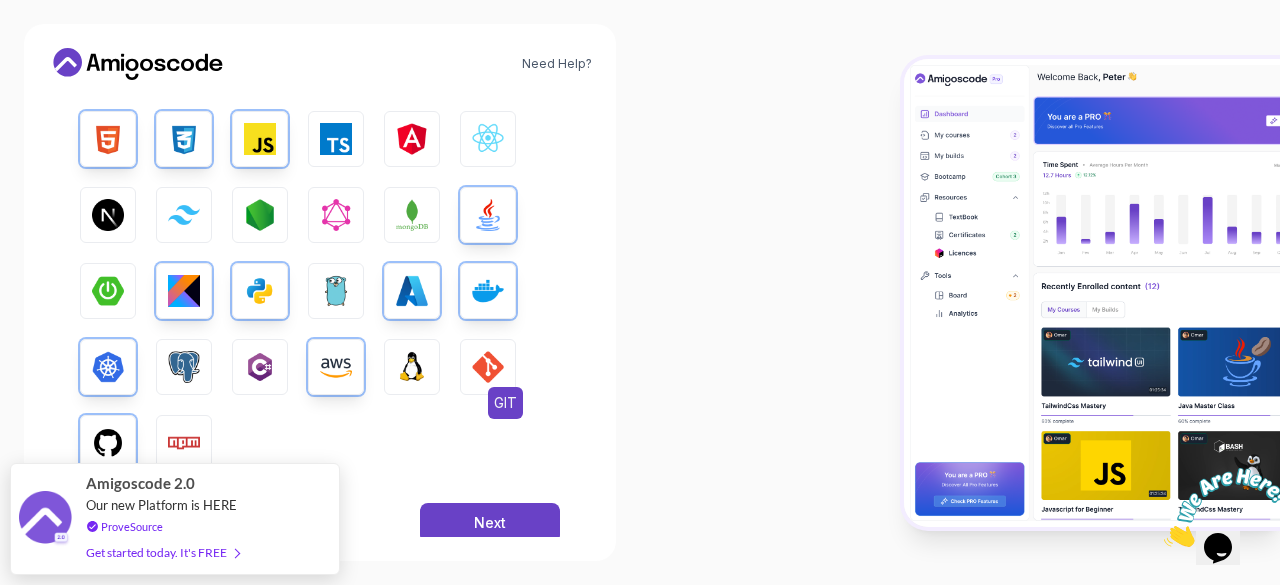 click on "GIT" at bounding box center (488, 367) 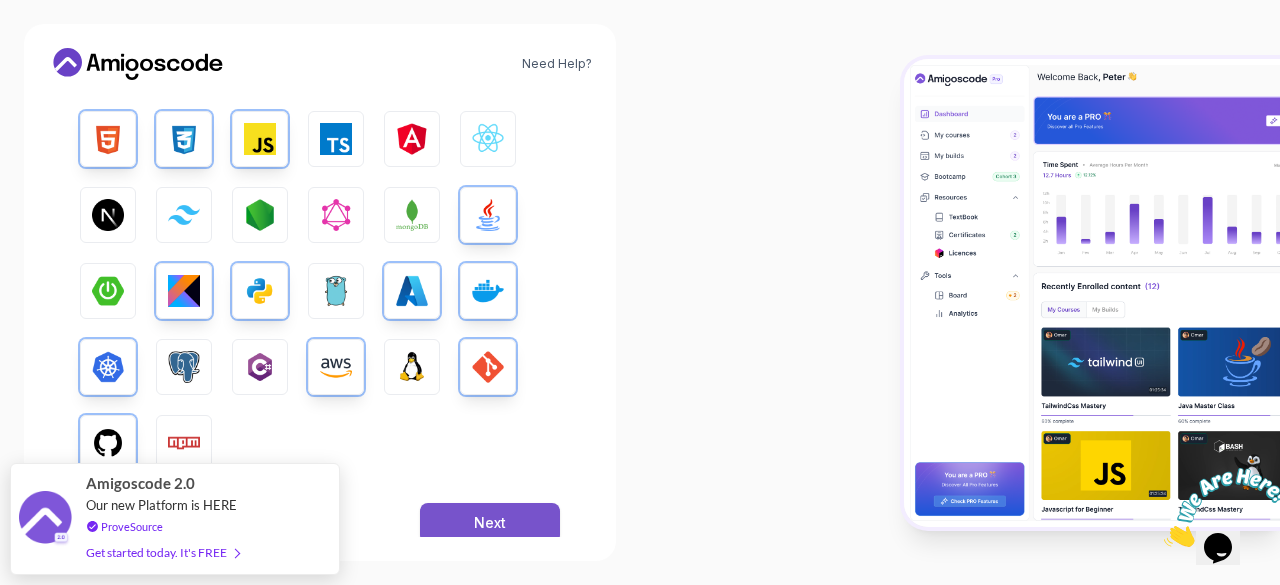 click on "Next" at bounding box center (490, 523) 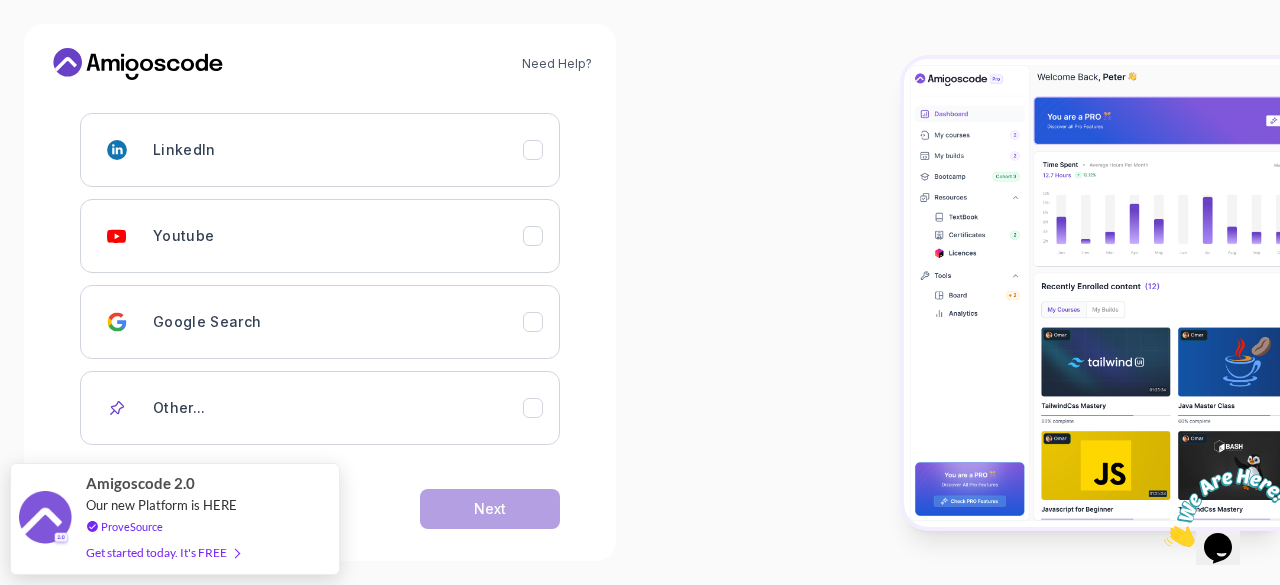 scroll, scrollTop: 312, scrollLeft: 0, axis: vertical 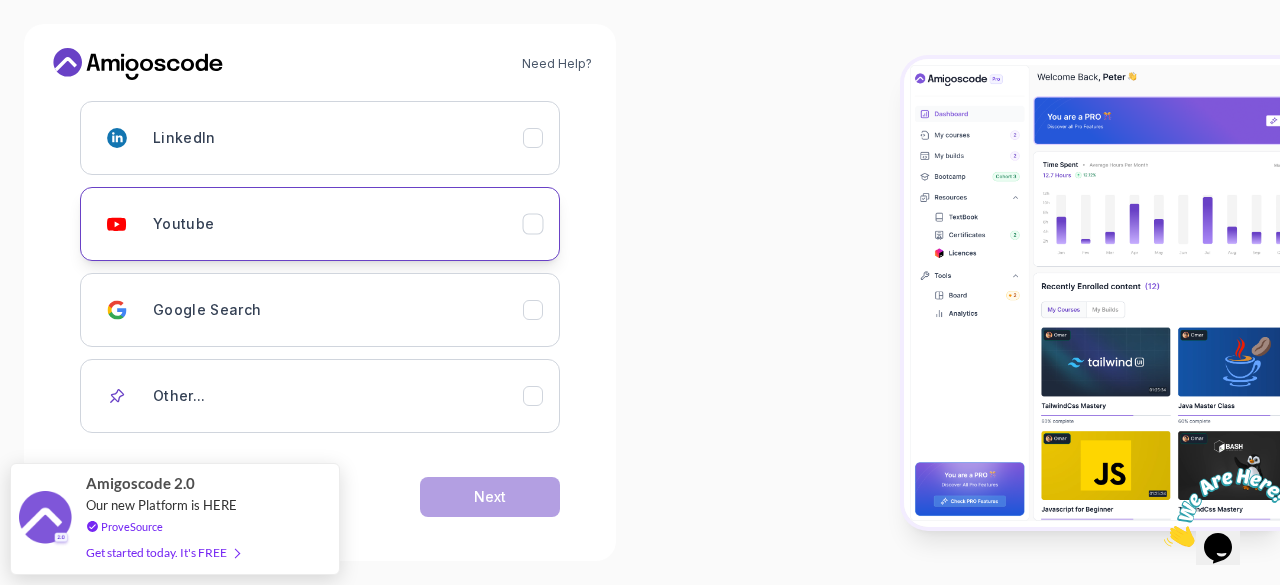 click on "Youtube" at bounding box center (338, 224) 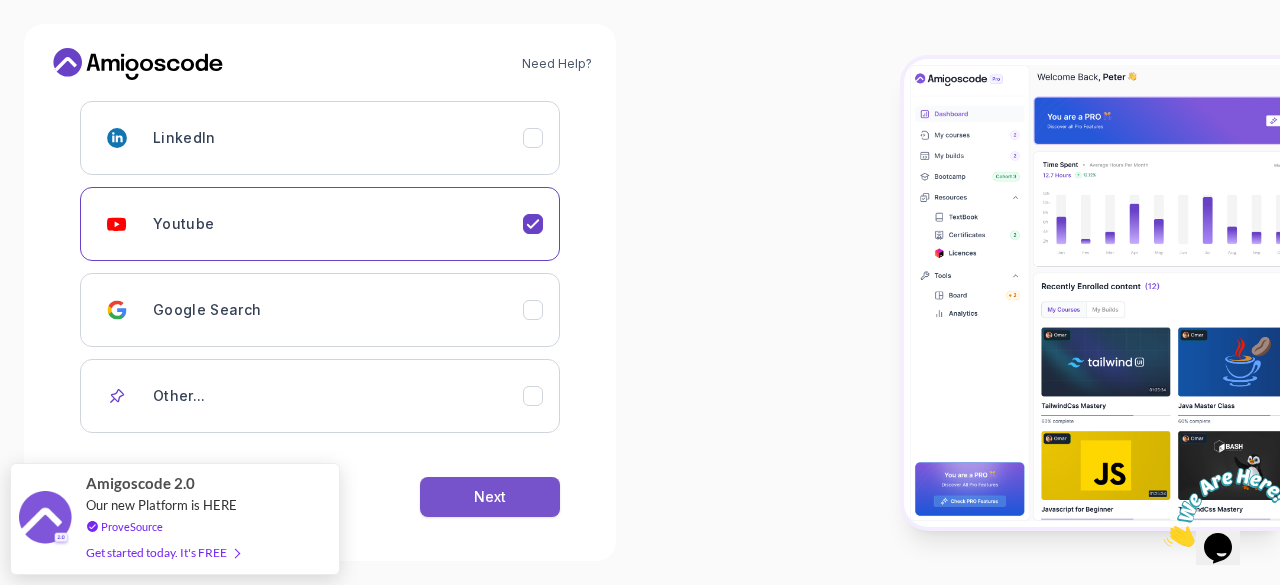 click on "Next" at bounding box center (490, 497) 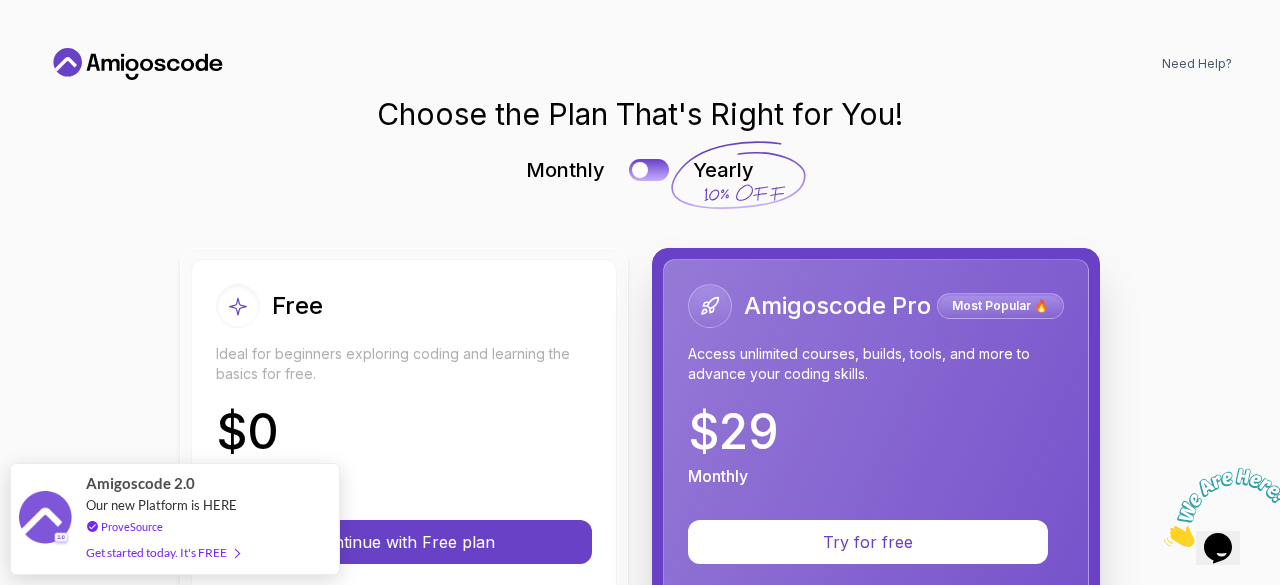 scroll, scrollTop: 0, scrollLeft: 0, axis: both 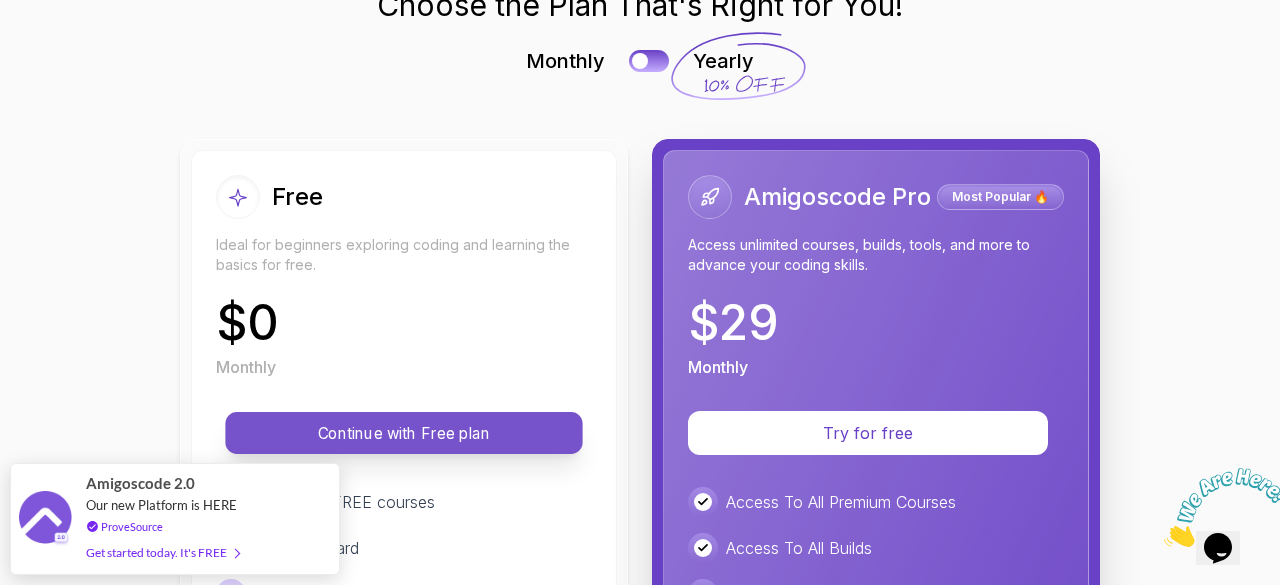 click on "Continue with Free plan" at bounding box center [404, 433] 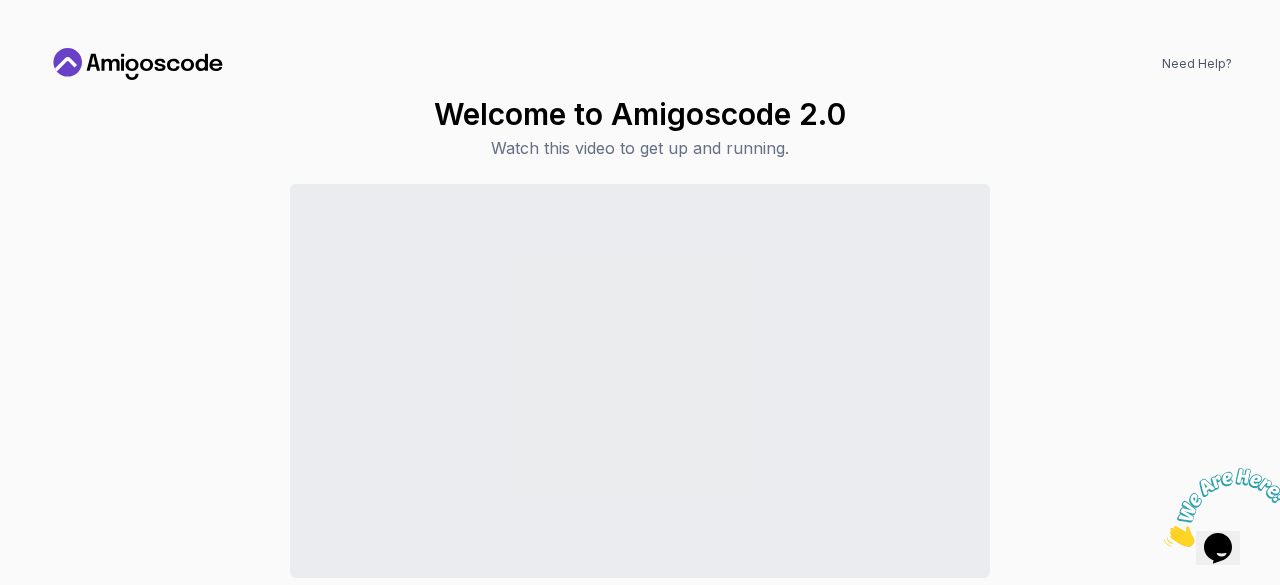 click at bounding box center [1164, 541] 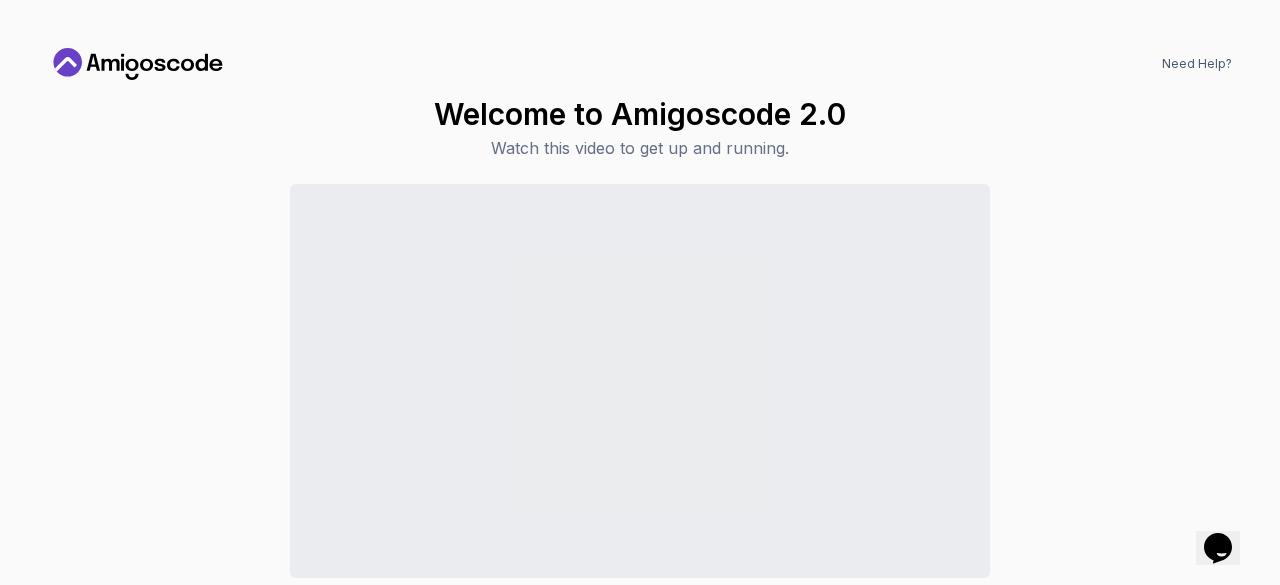 click on "Opens Chat This icon Opens the chat window." 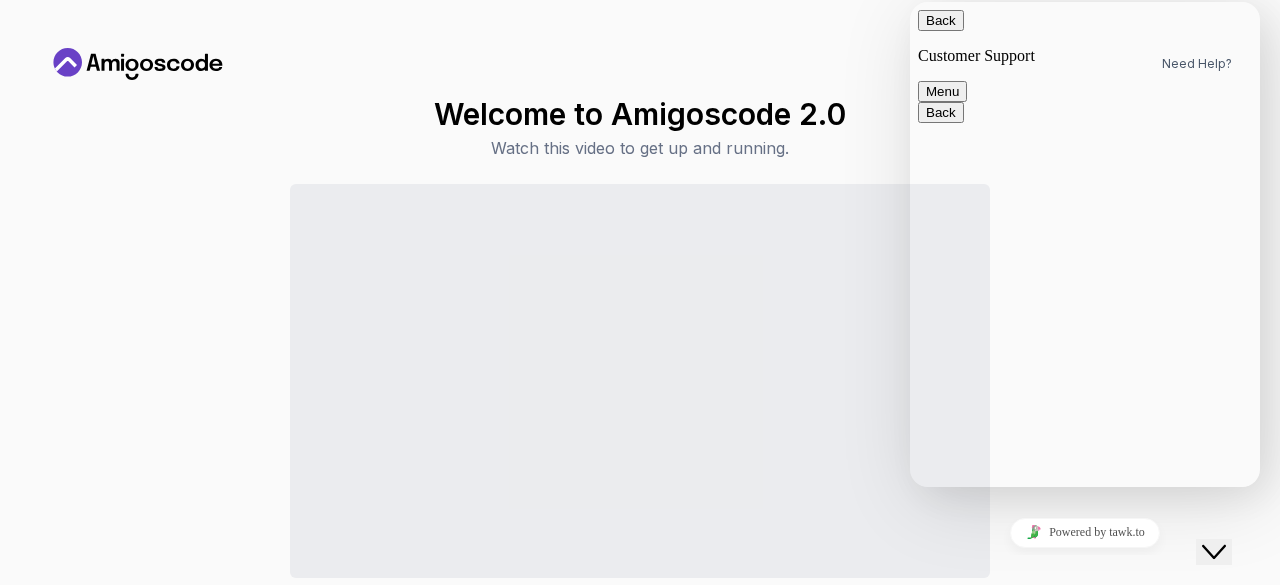 click on "Tell me more" at bounding box center [964, 1125] 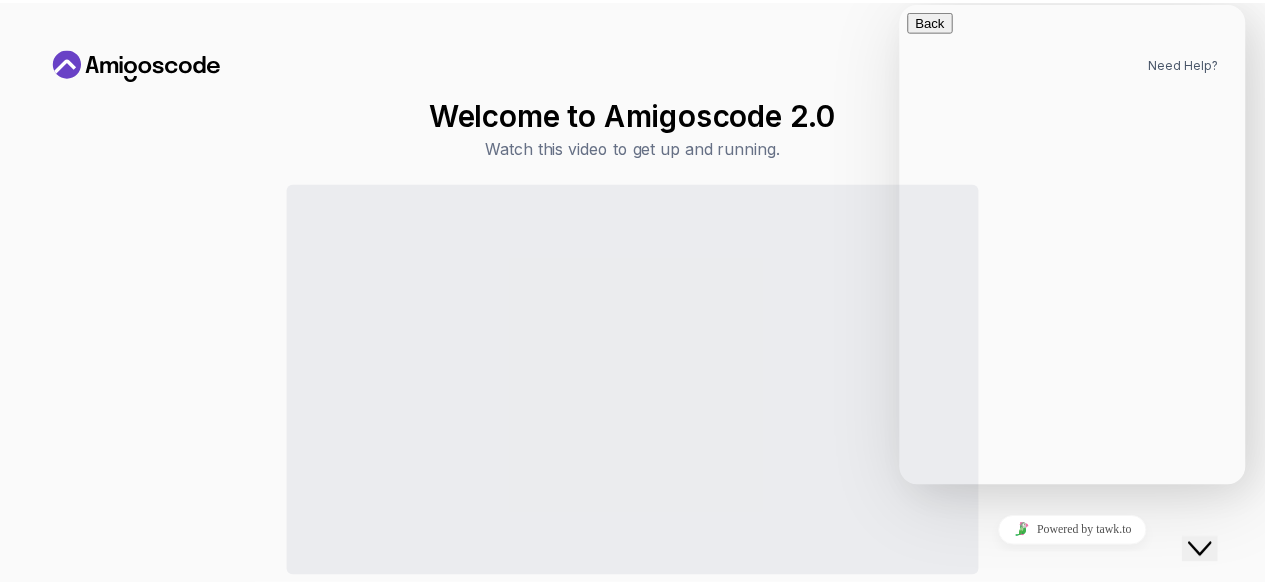scroll, scrollTop: 82, scrollLeft: 0, axis: vertical 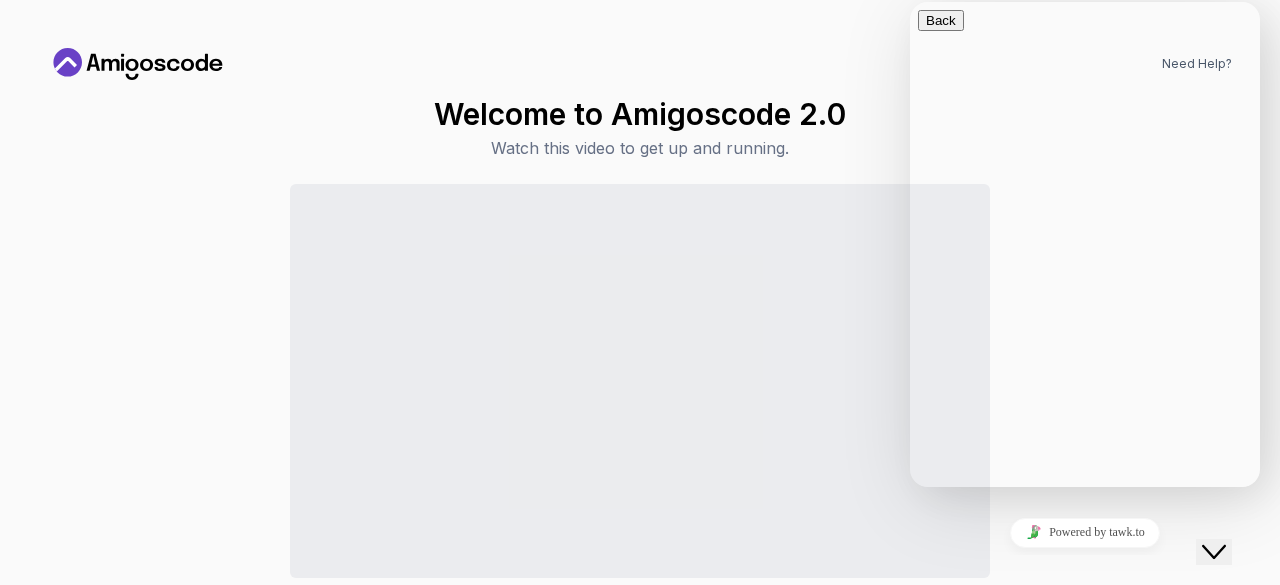 click on "Close Chat This icon closes the chat window." at bounding box center [1214, 552] 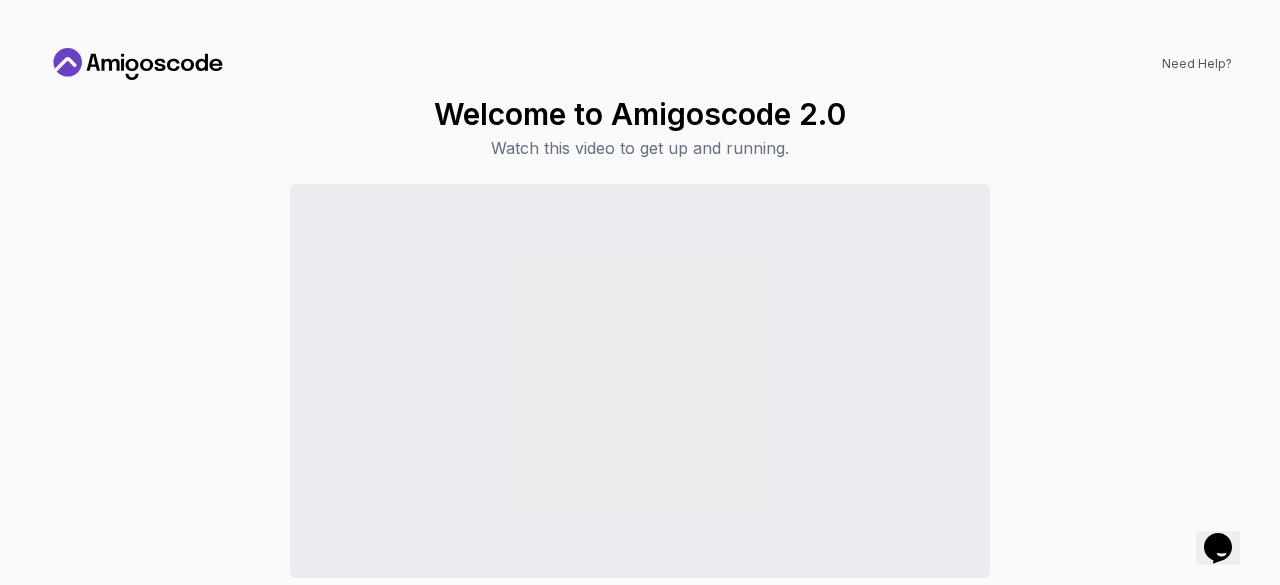 click 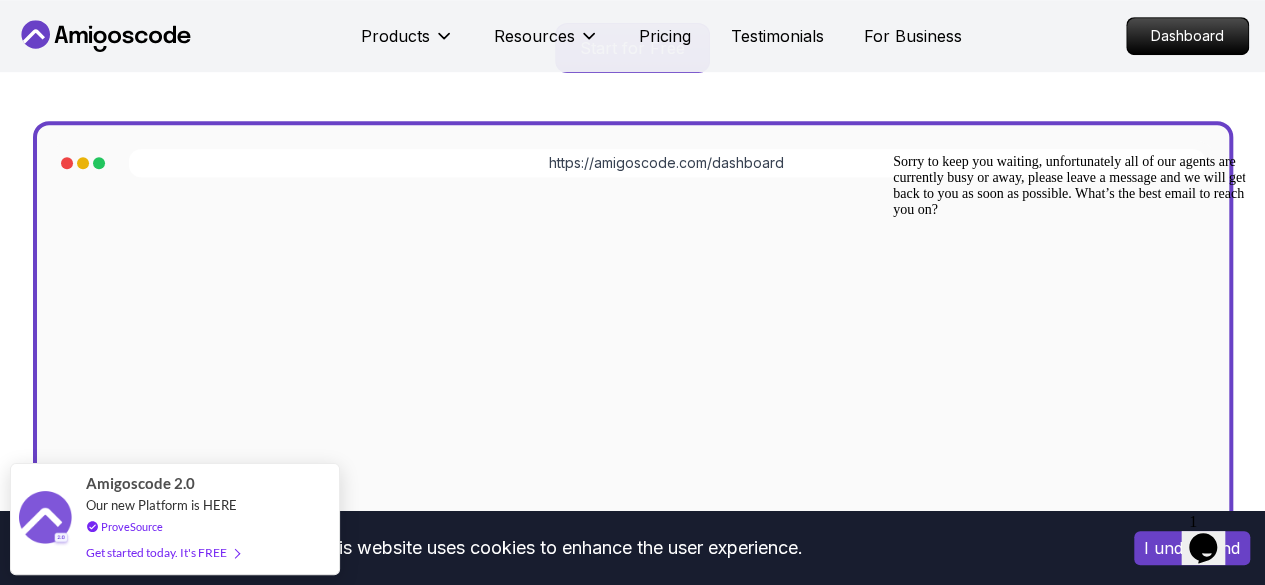 scroll, scrollTop: 383, scrollLeft: 0, axis: vertical 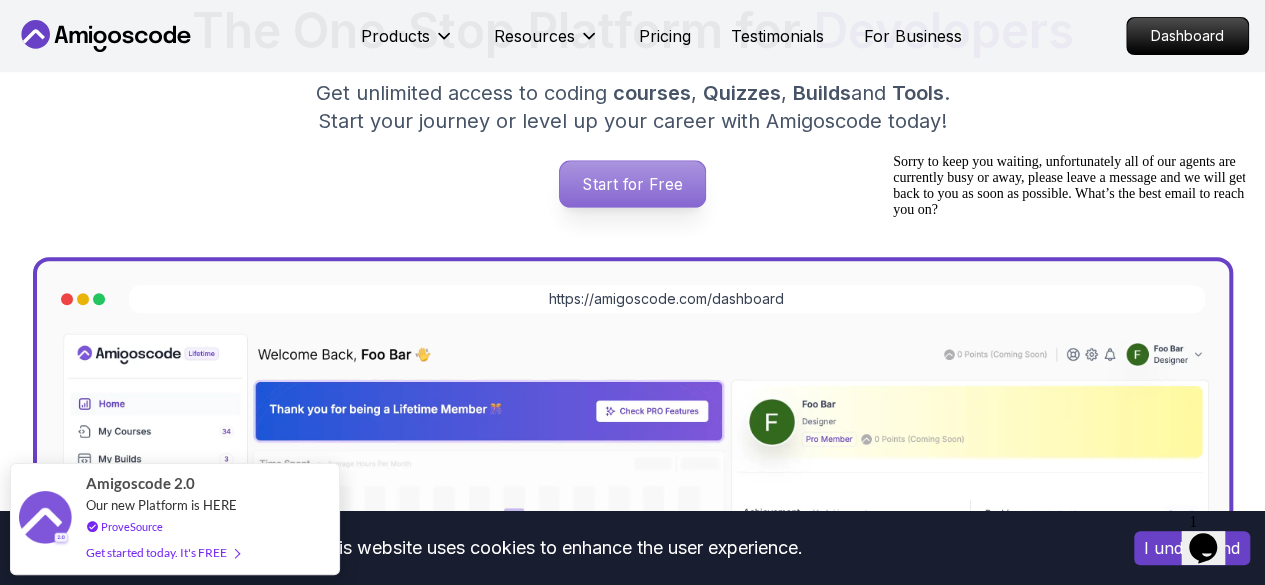 click on "Start for Free" at bounding box center [632, 184] 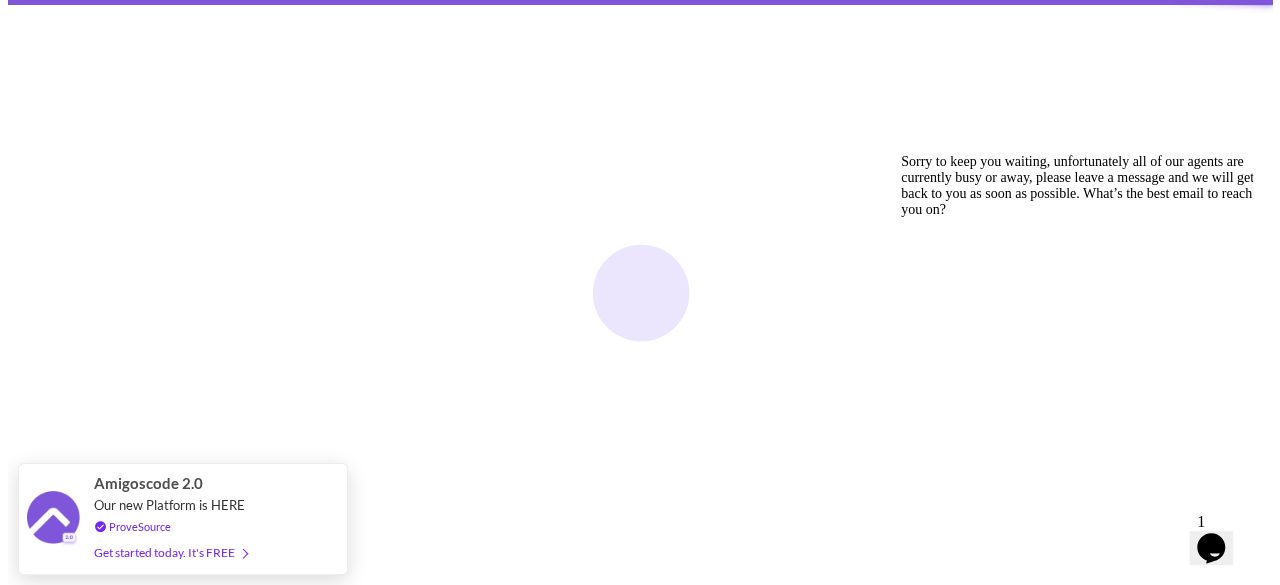 scroll, scrollTop: 0, scrollLeft: 0, axis: both 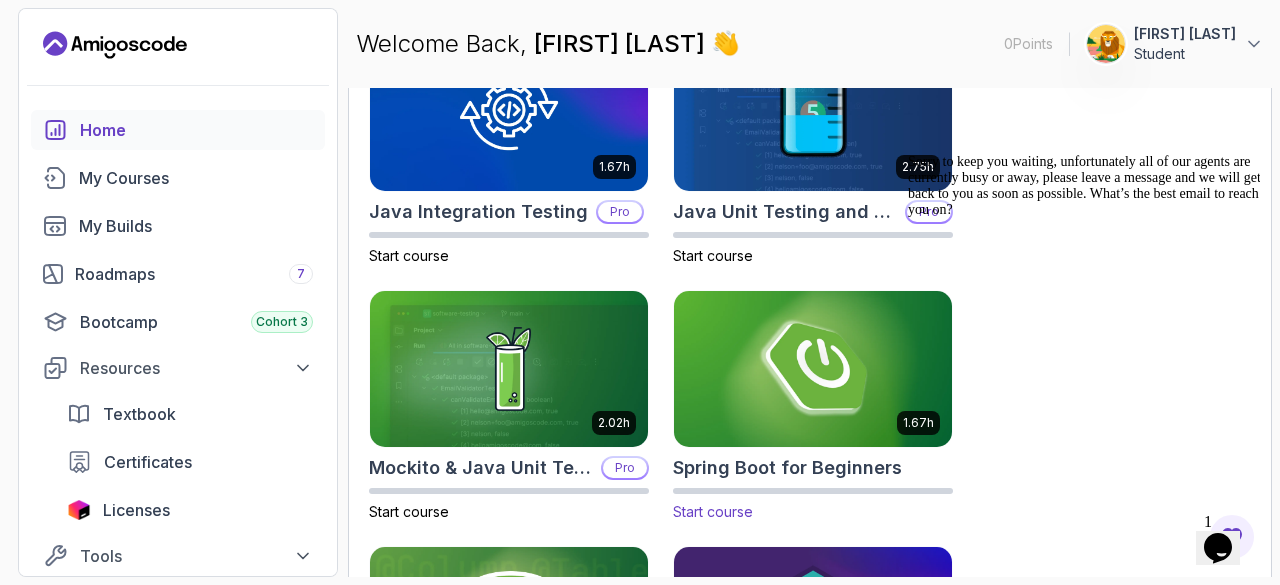 click at bounding box center (813, 368) 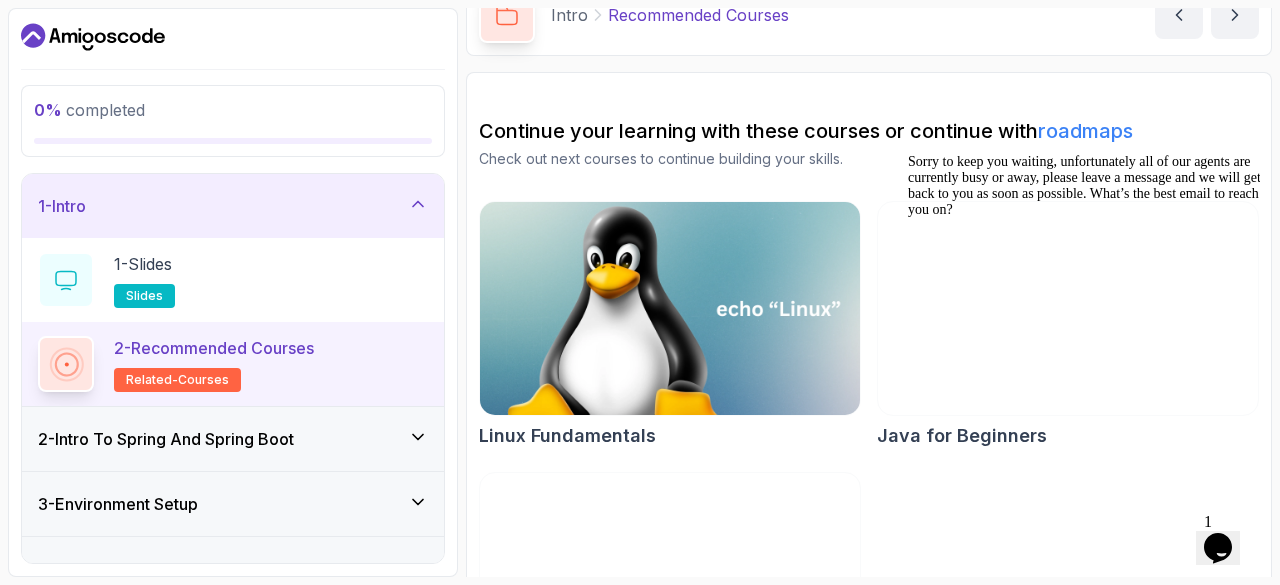 scroll, scrollTop: 0, scrollLeft: 0, axis: both 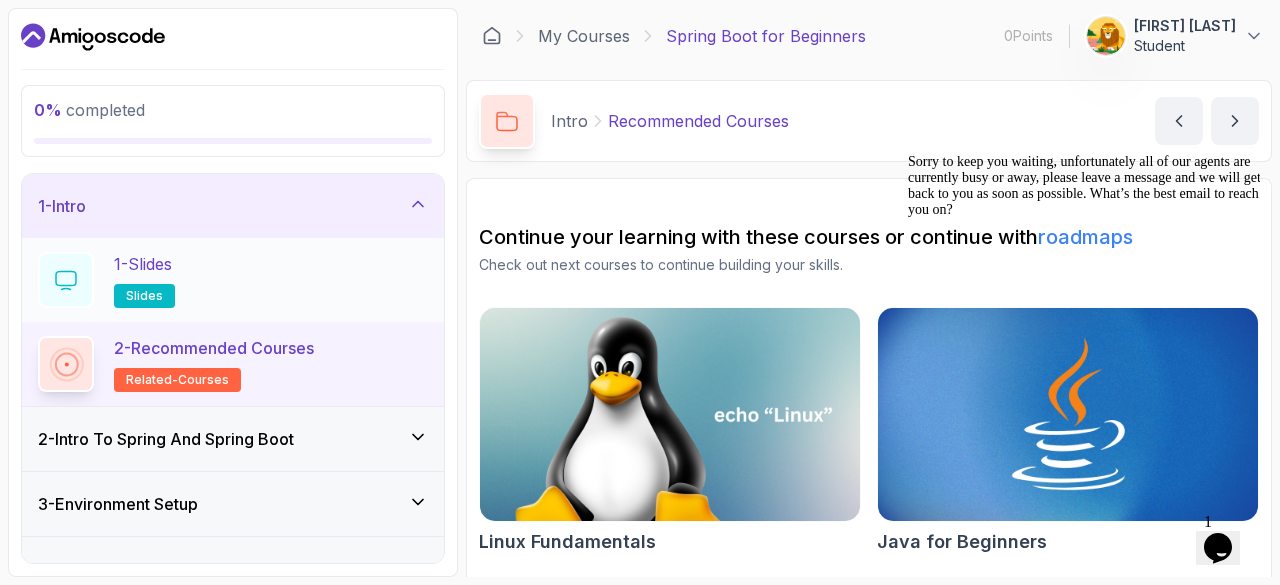 click on "1  -  Slides slides" at bounding box center (233, 280) 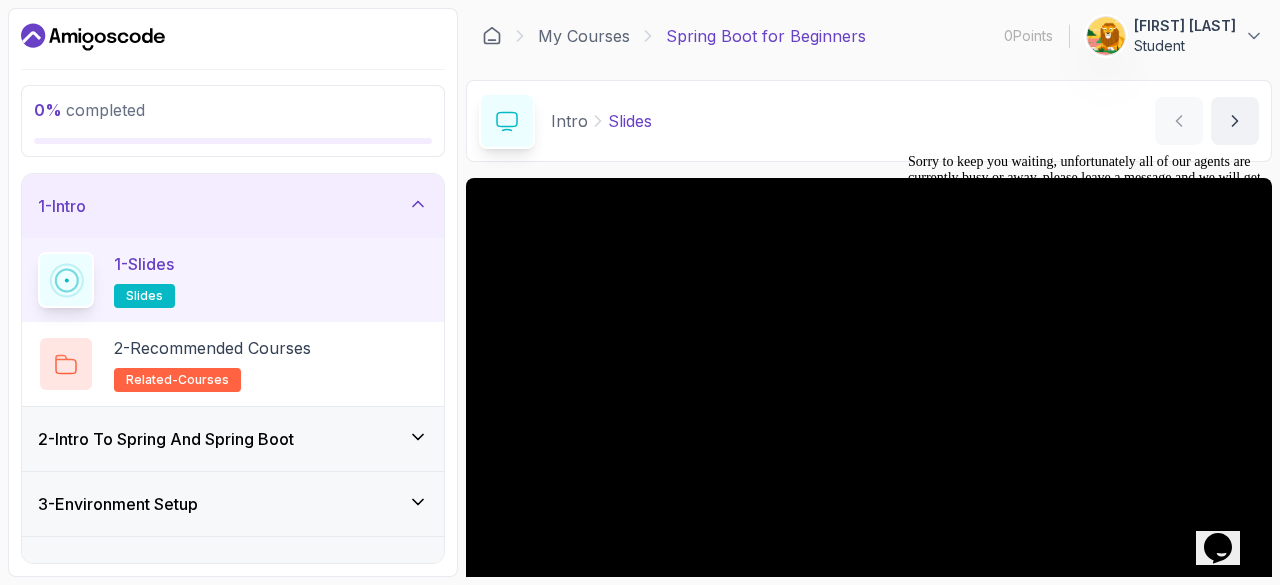 click at bounding box center [908, 154] 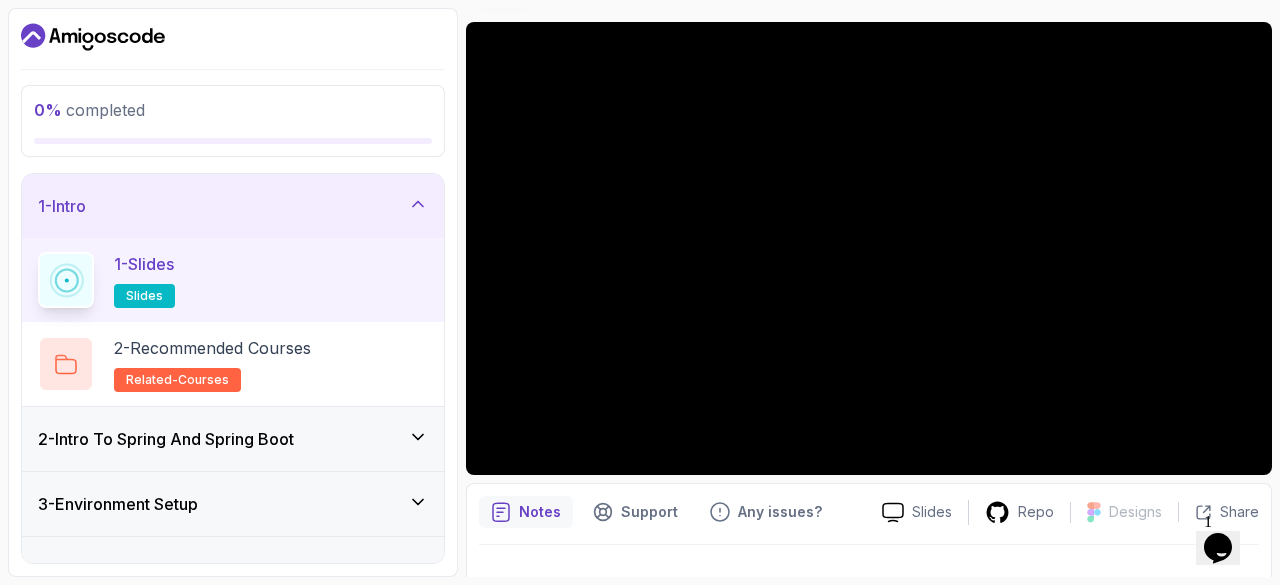scroll, scrollTop: 192, scrollLeft: 0, axis: vertical 